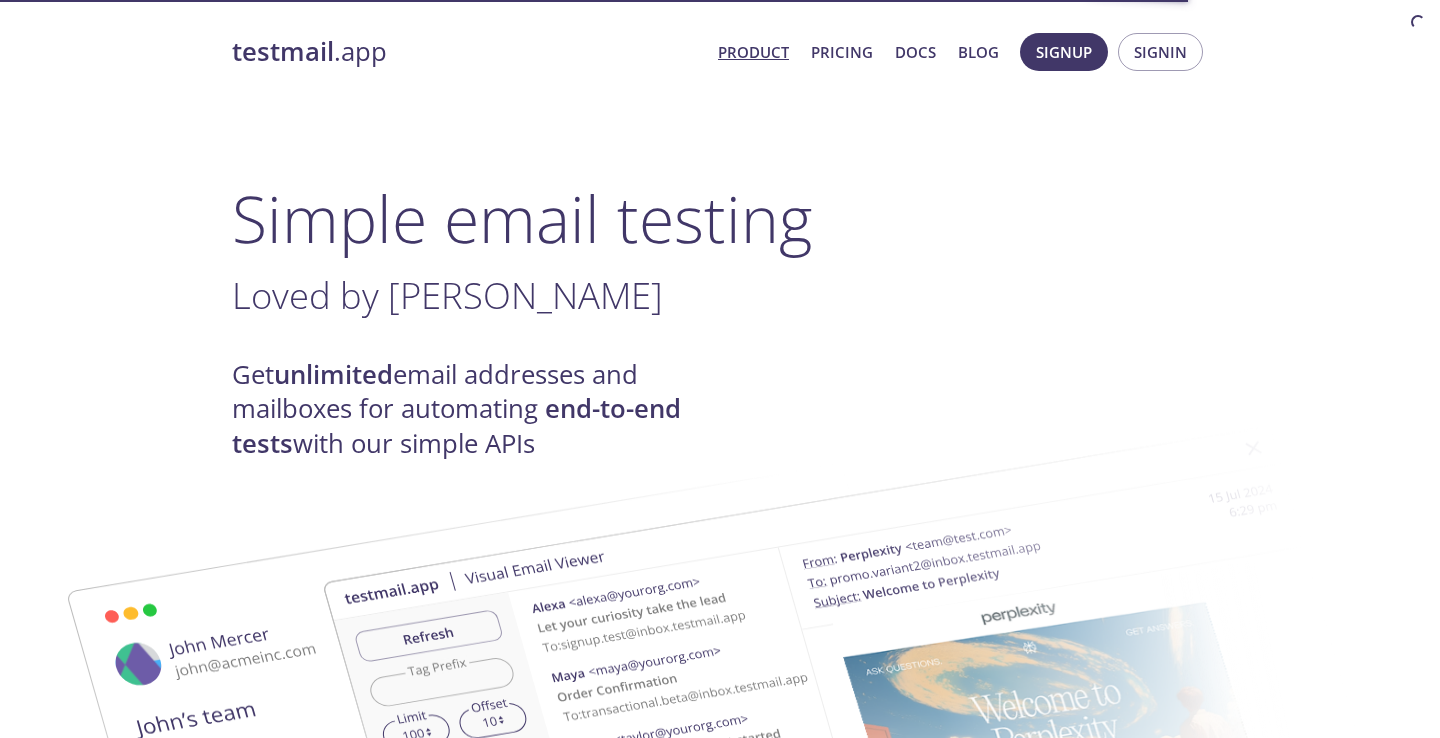 scroll, scrollTop: 0, scrollLeft: 0, axis: both 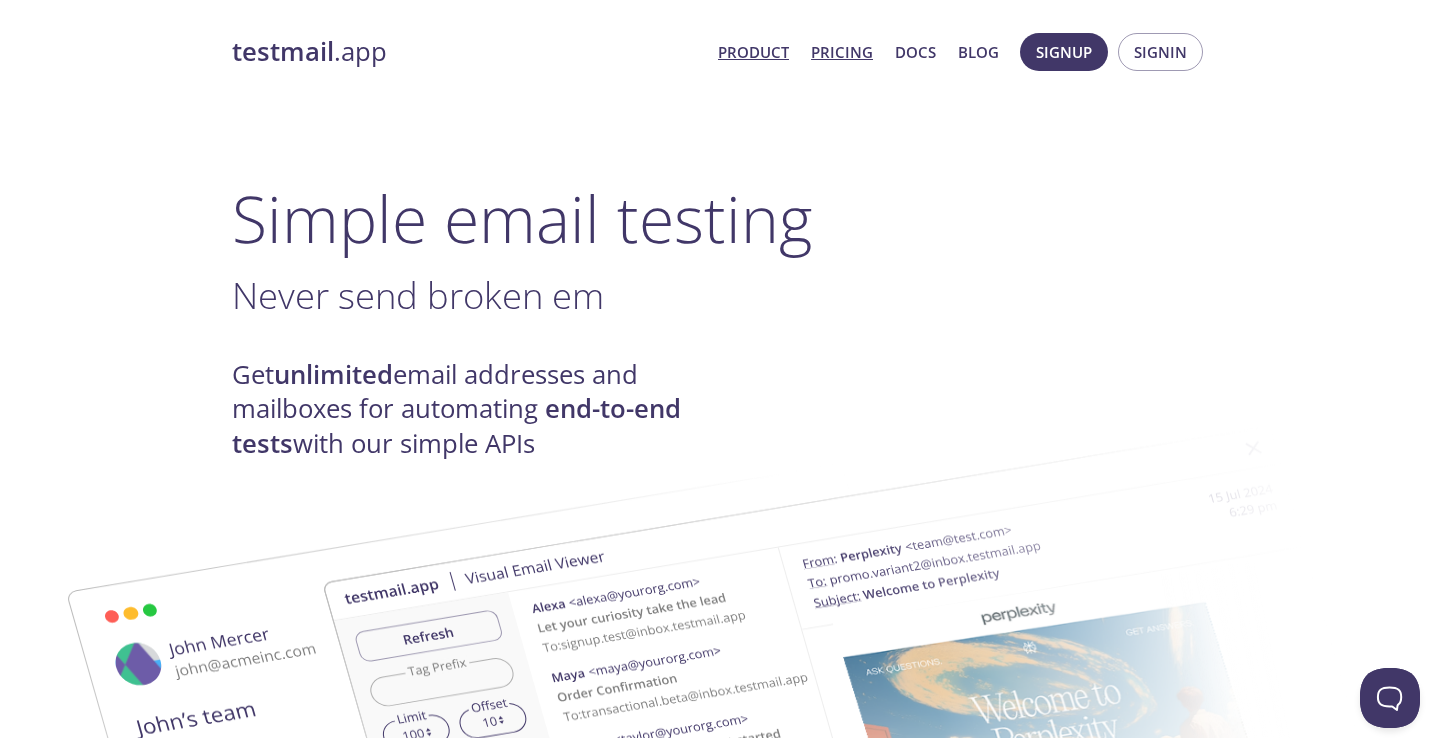 click on "Pricing" at bounding box center (842, 52) 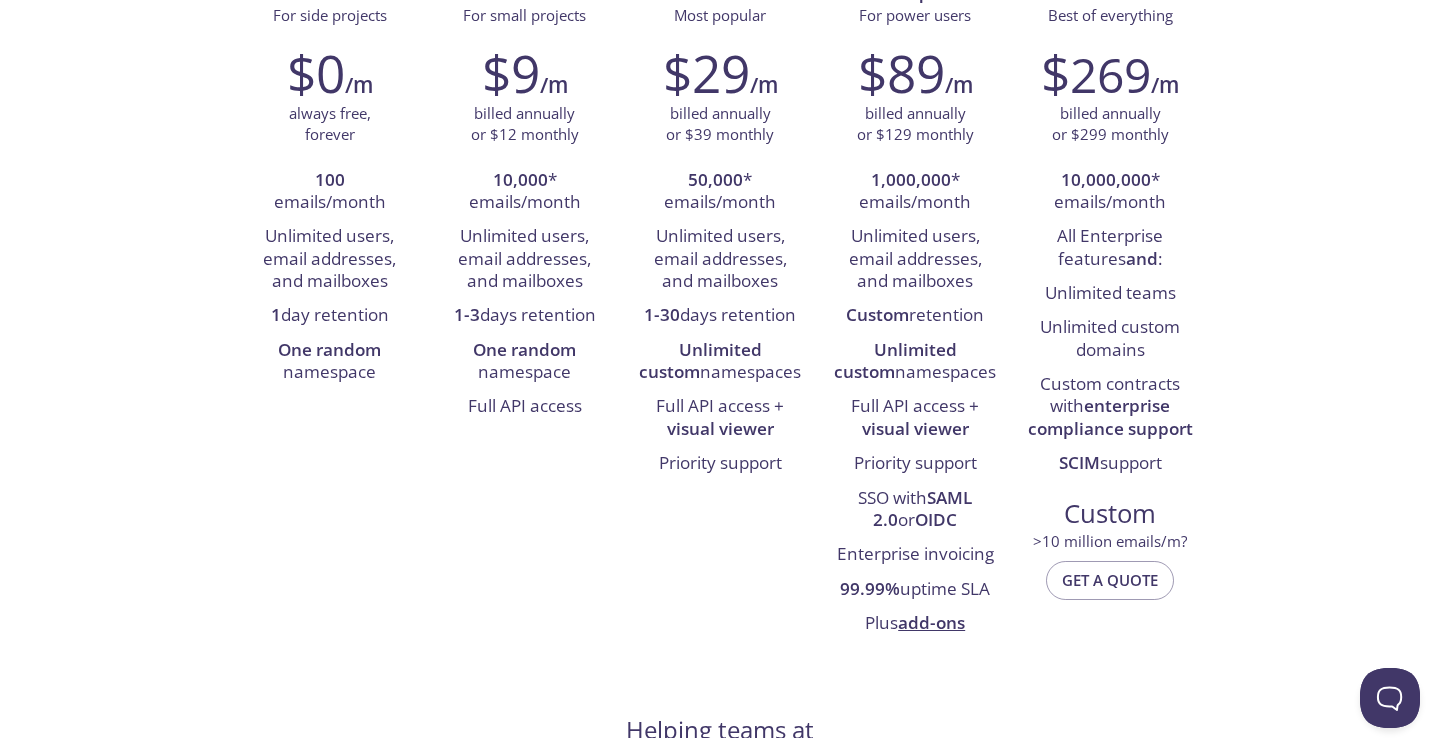scroll, scrollTop: 0, scrollLeft: 0, axis: both 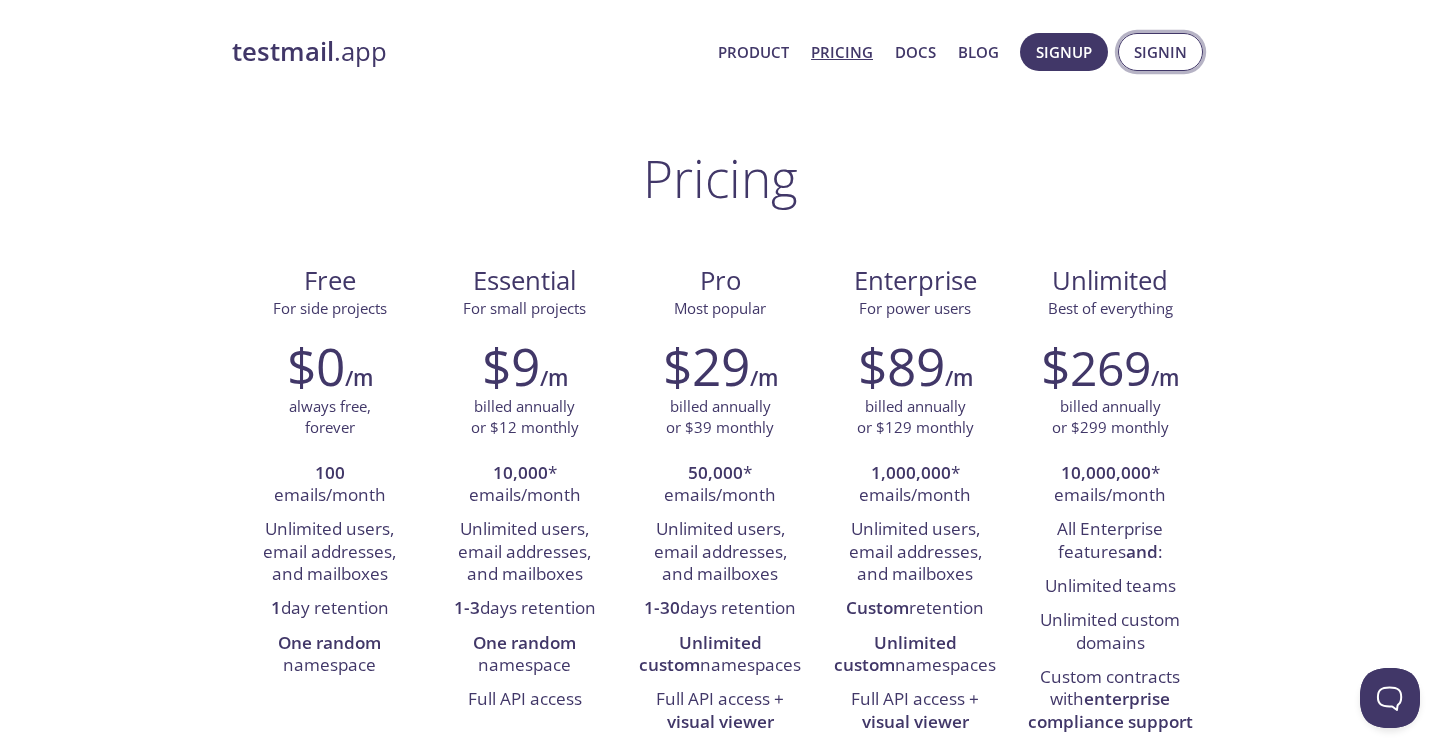 click on "Signin" at bounding box center (1160, 52) 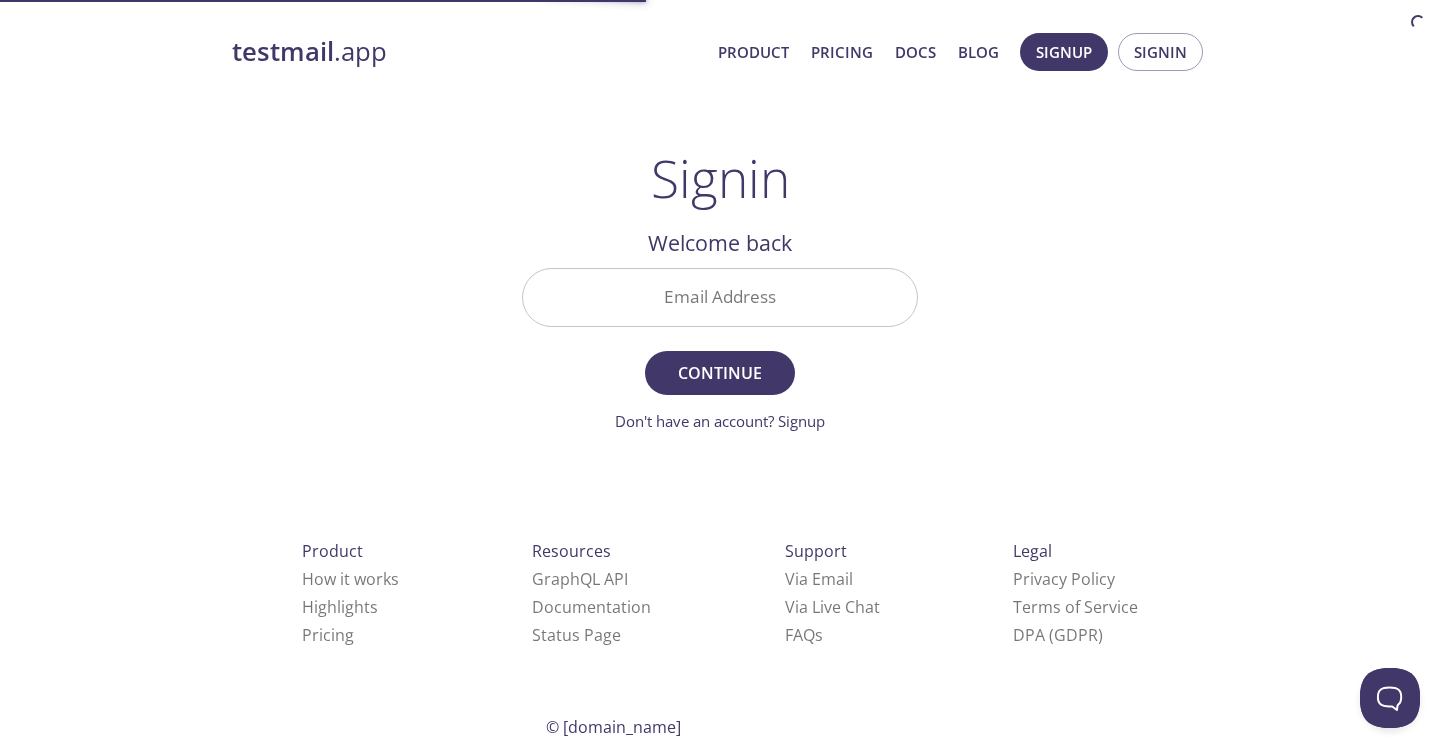 click on "Email Address" at bounding box center (720, 297) 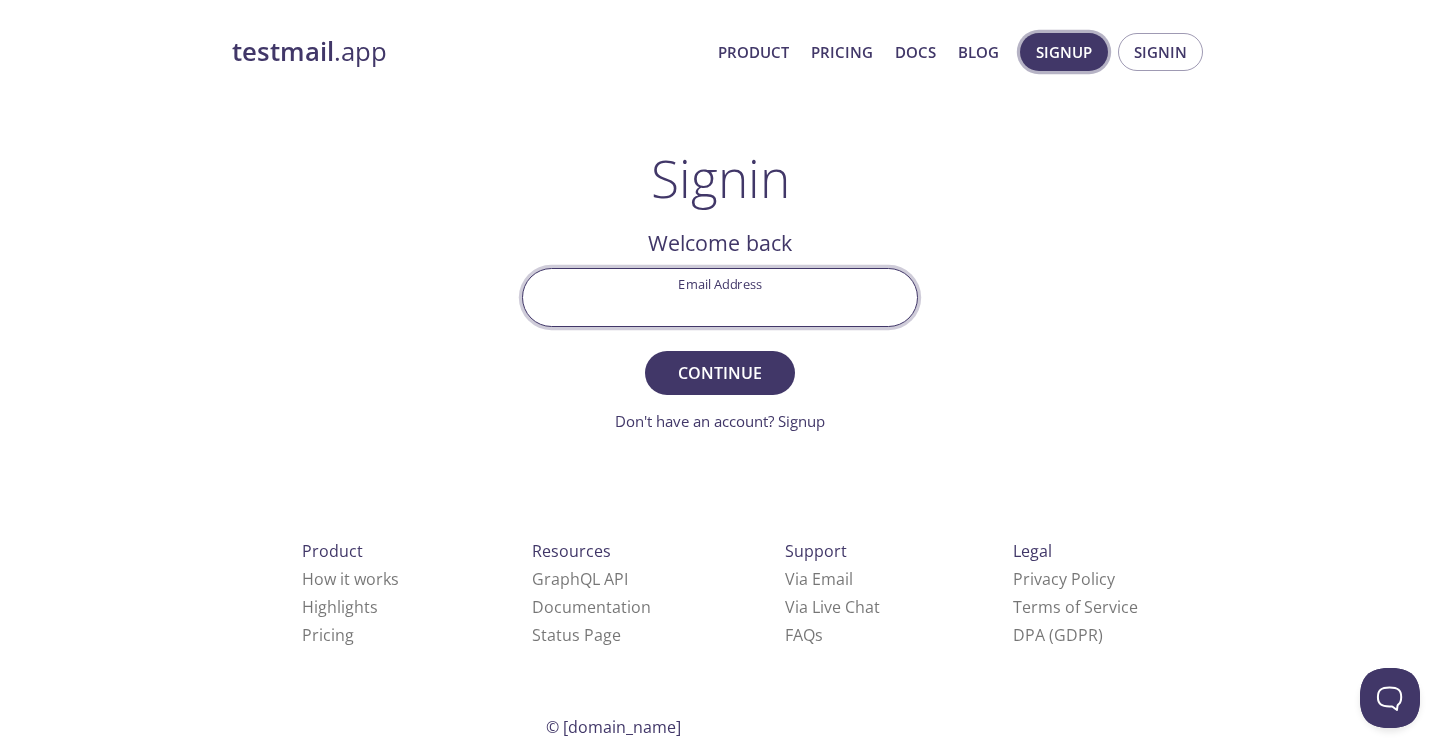 click on "Signup" at bounding box center [1064, 52] 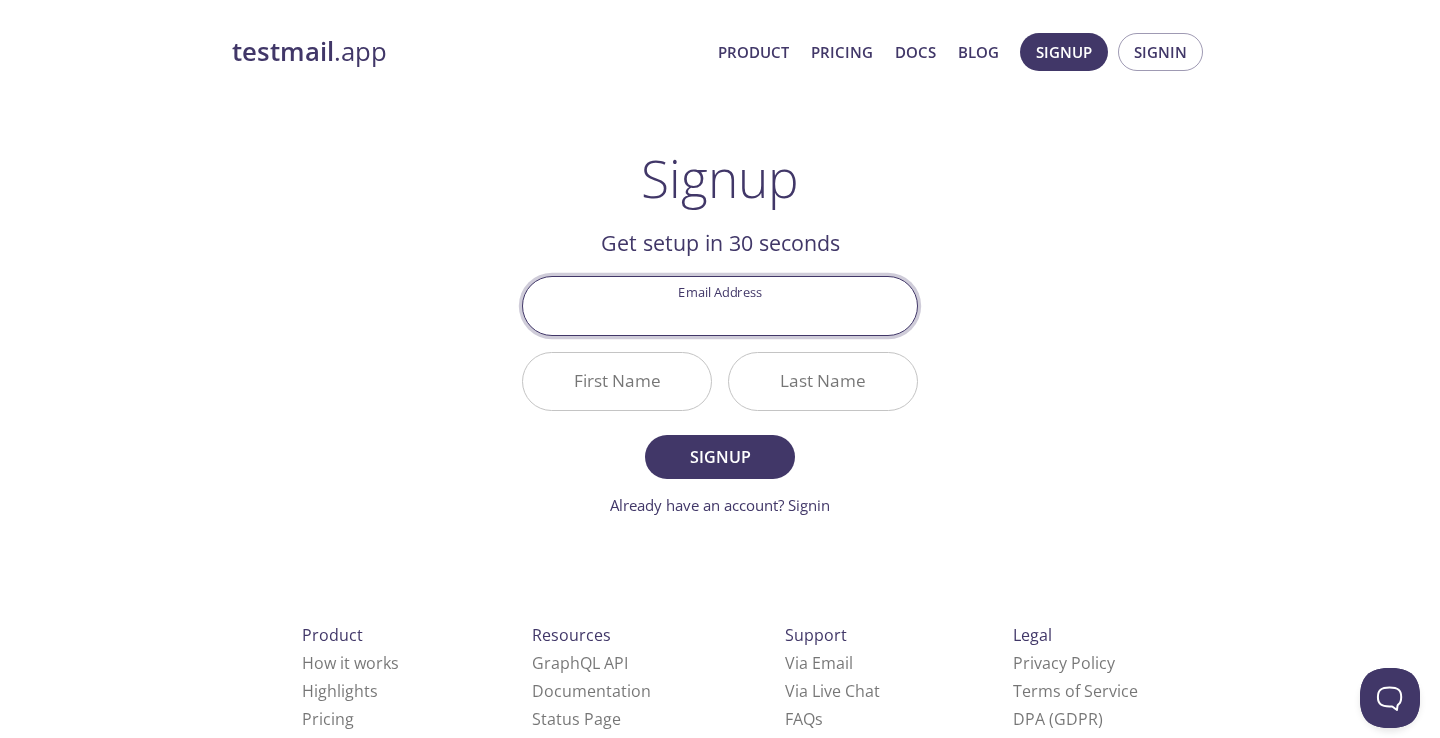 type on "alexsmagin1@gmail.com" 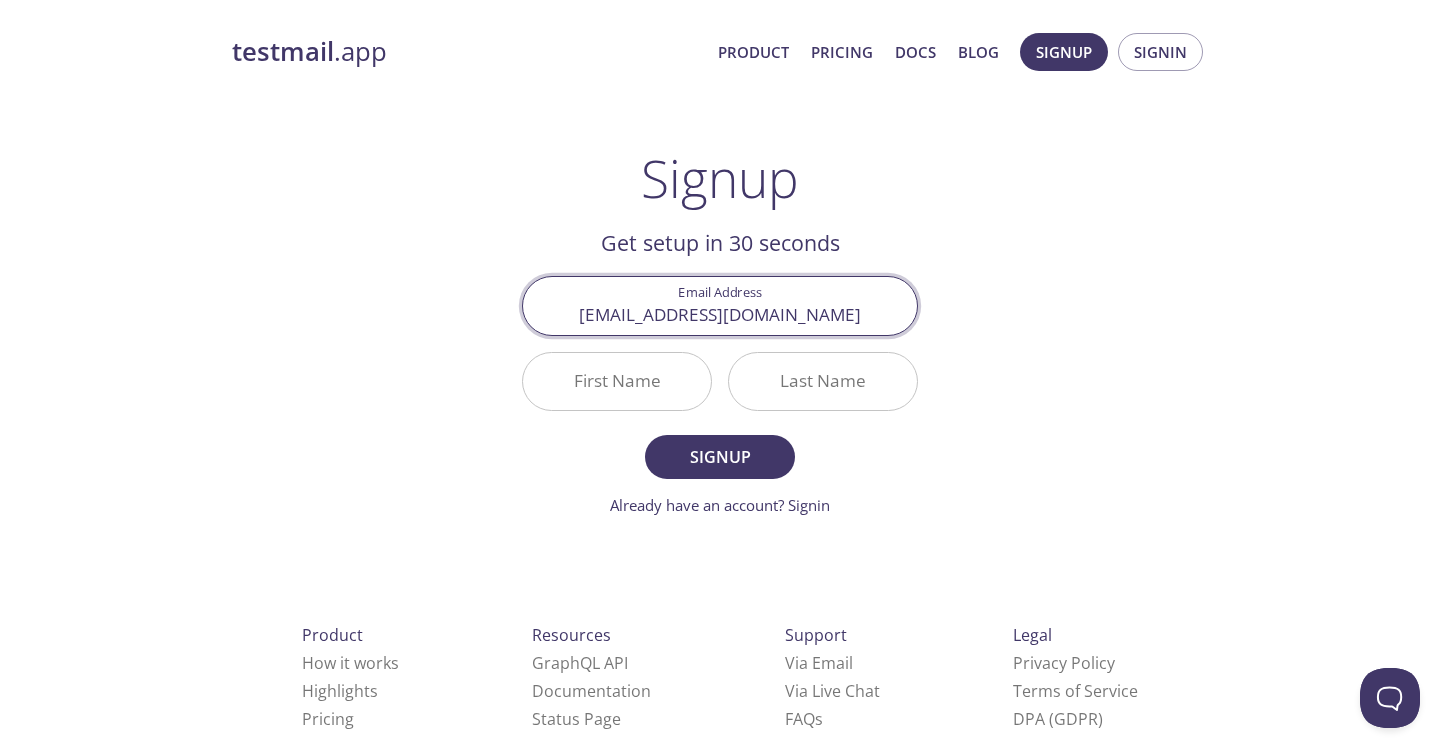click on "First Name" at bounding box center [617, 381] 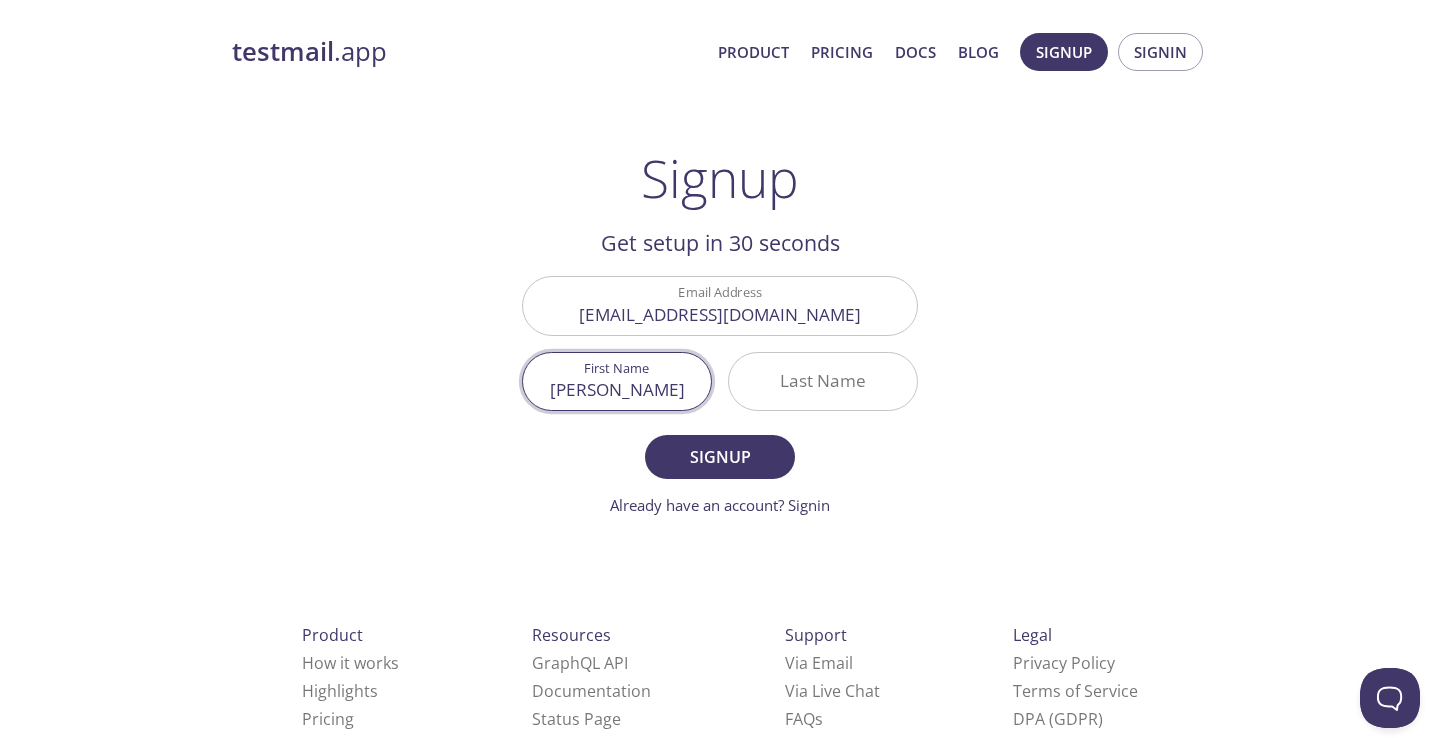 type on "Alex" 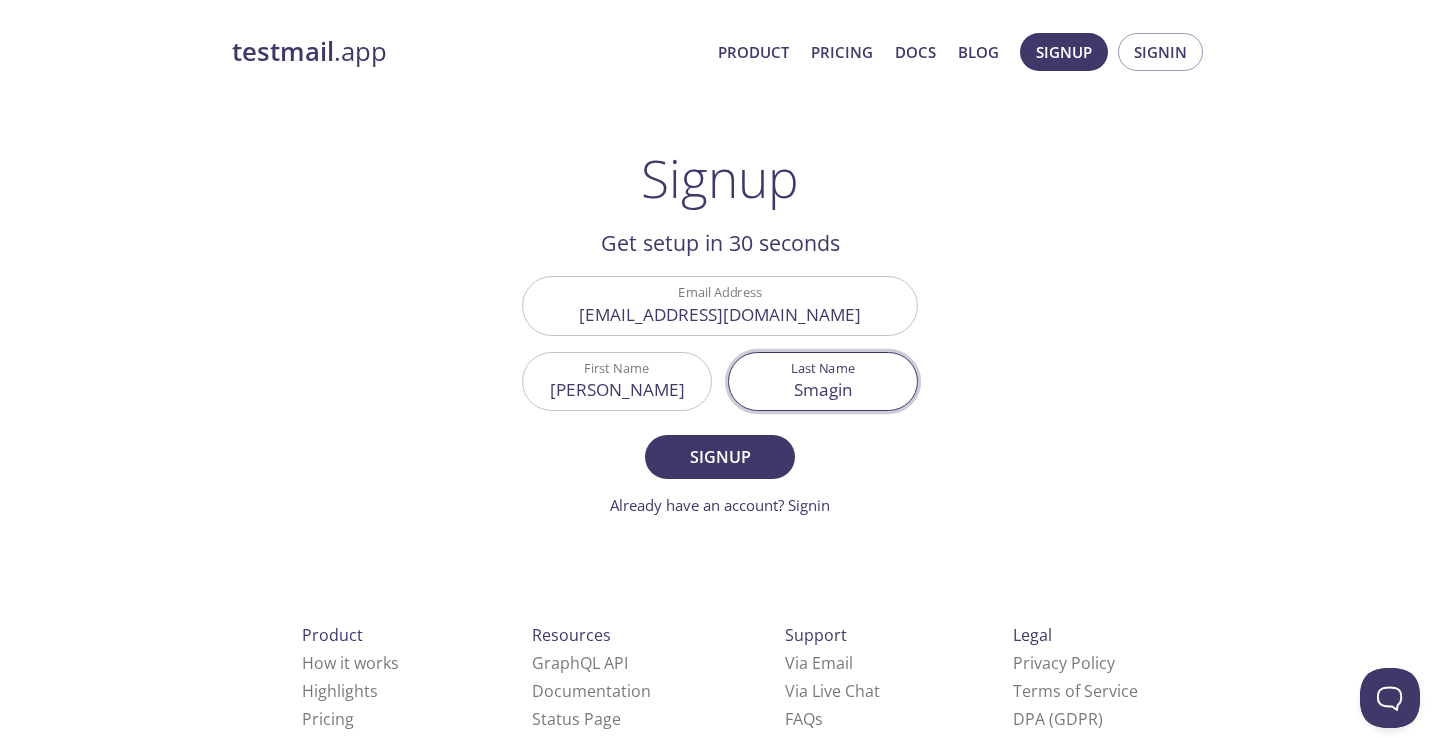 type on "Smagin" 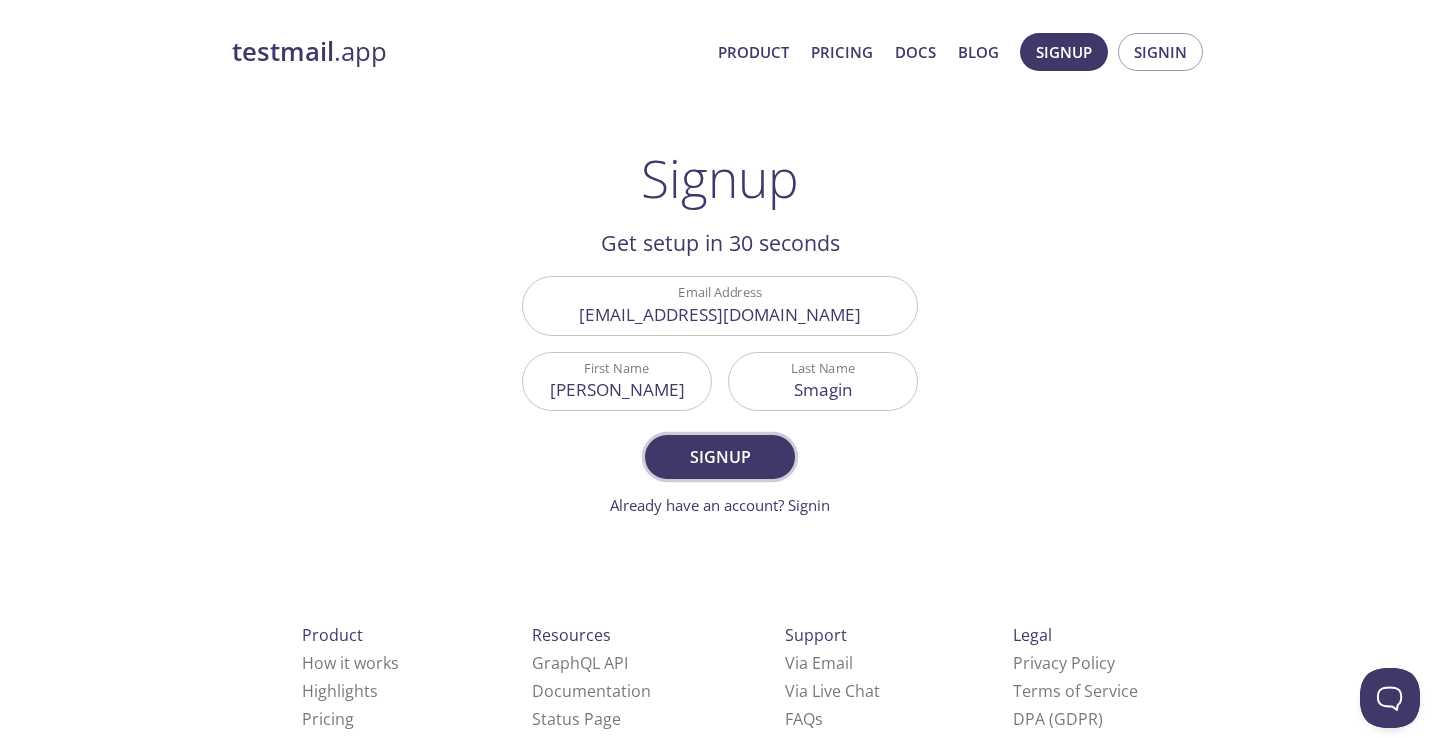 click on "Signup" at bounding box center [720, 457] 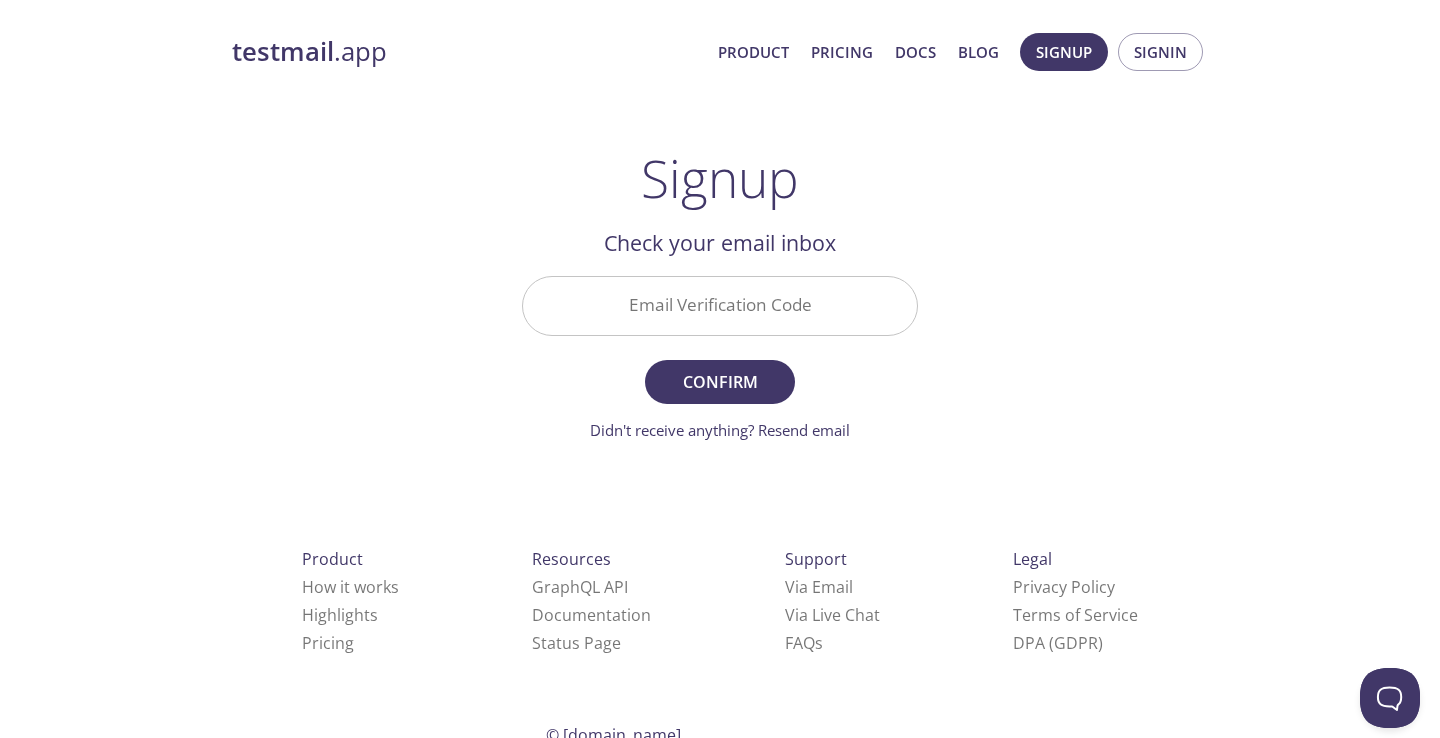 click on "Email Verification Code" at bounding box center (720, 305) 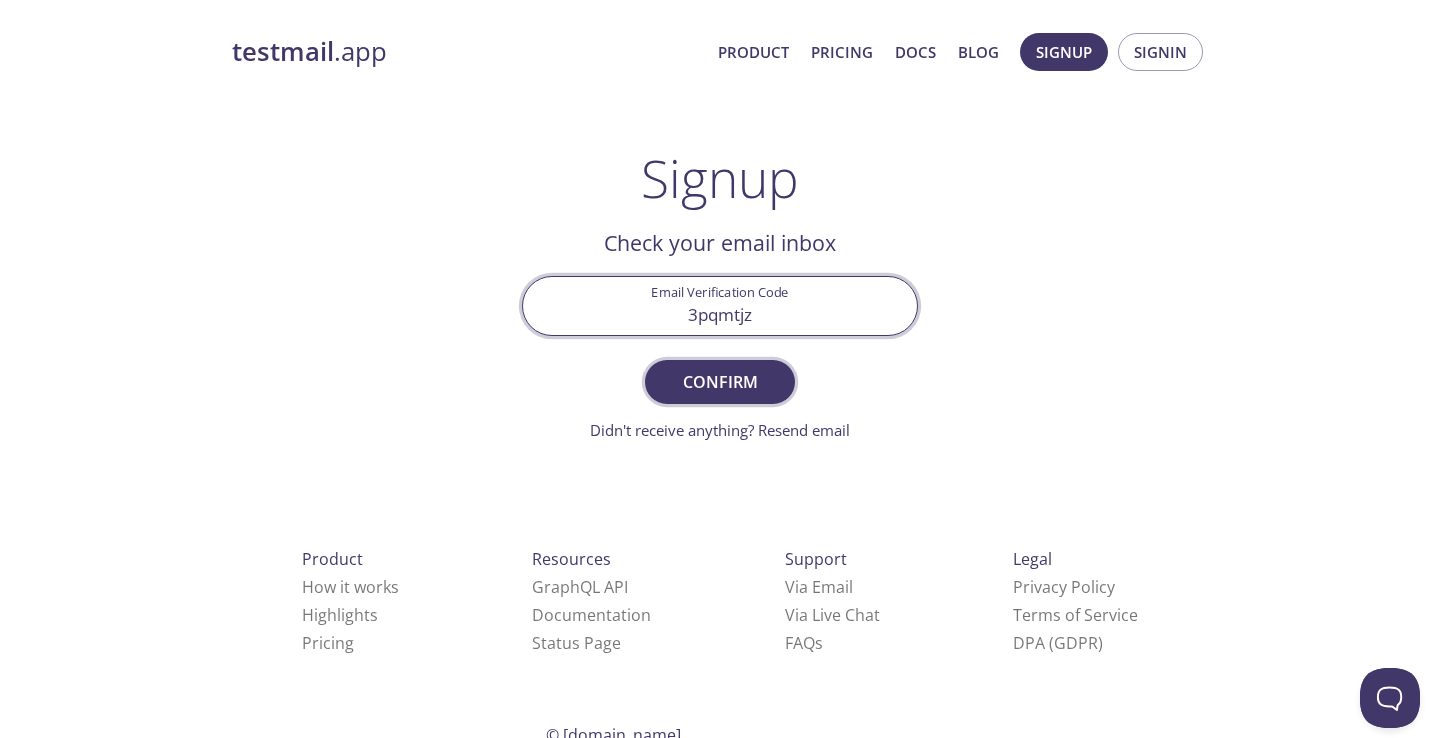 type on "3pqmtjz" 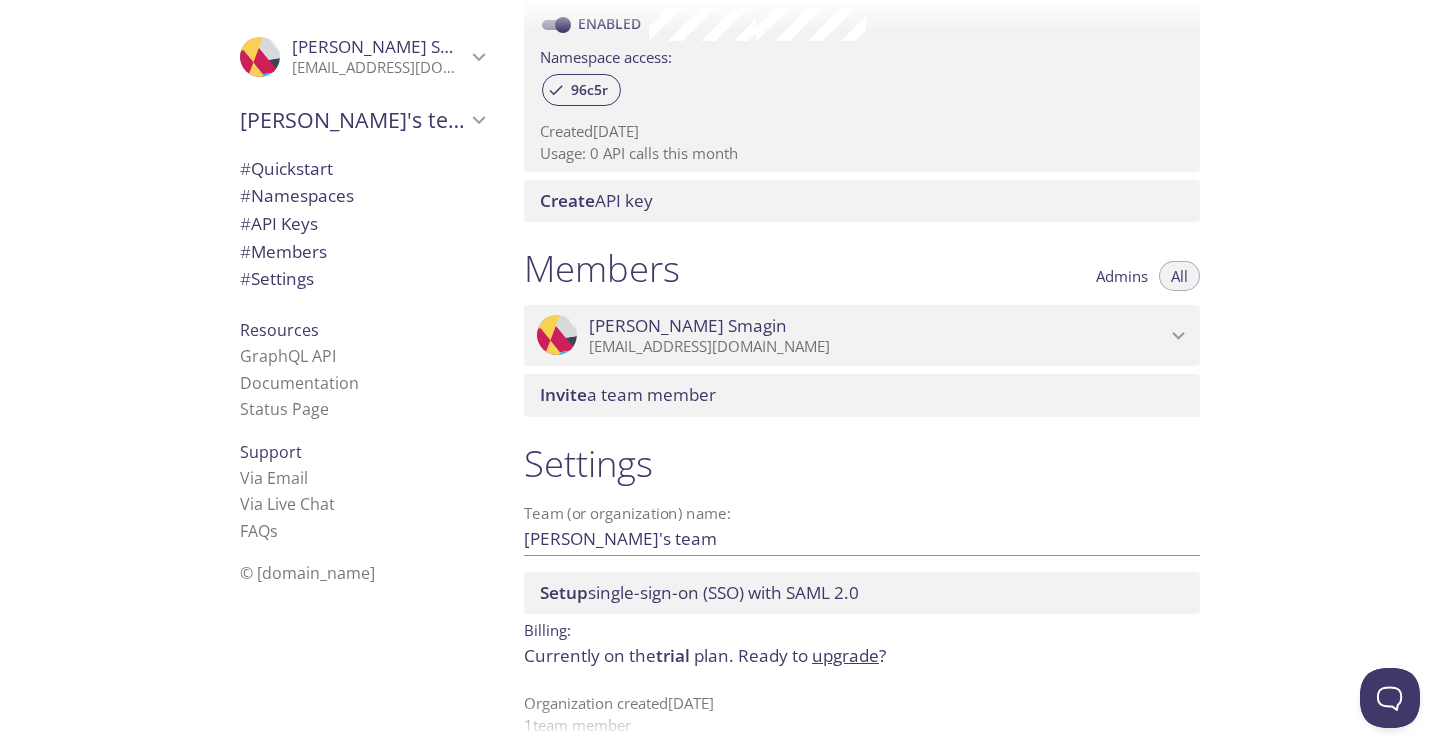 scroll, scrollTop: 684, scrollLeft: 0, axis: vertical 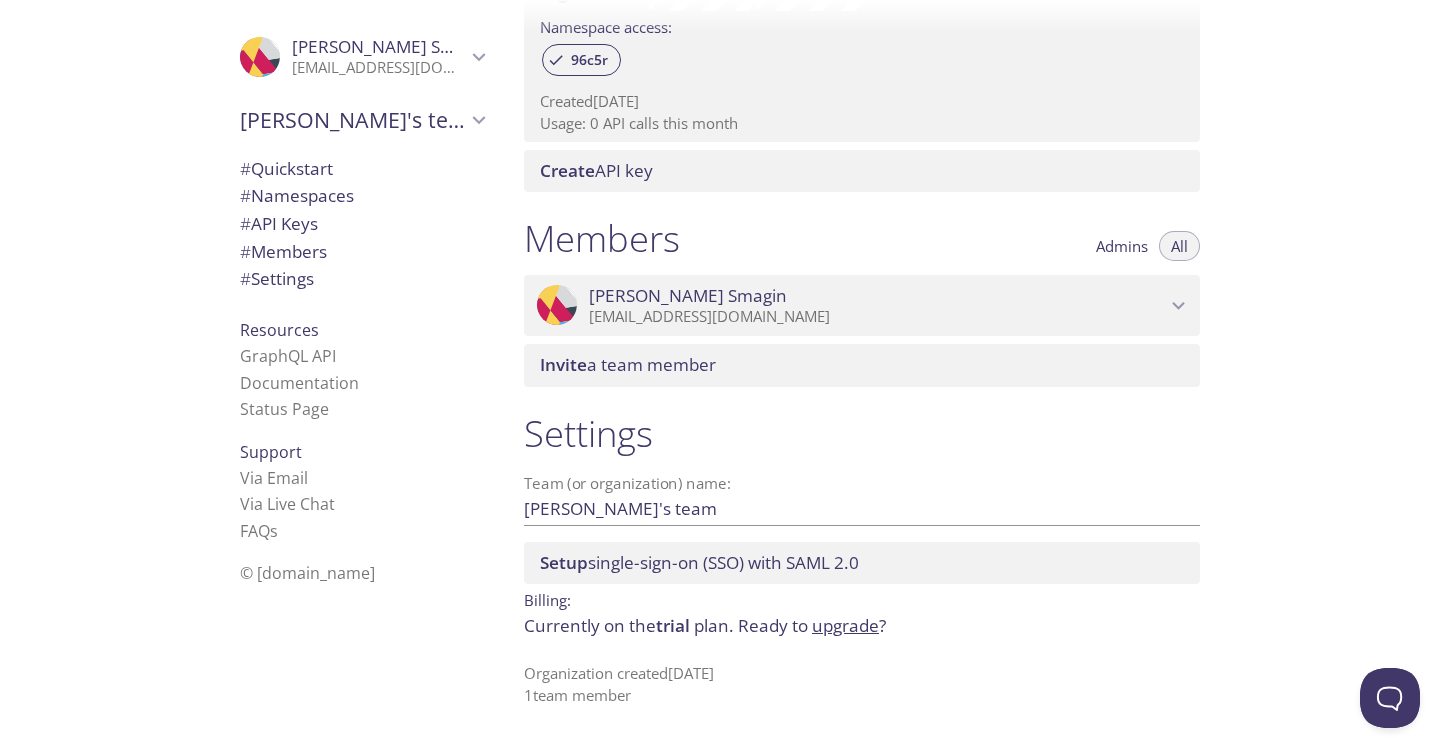 click on "upgrade" at bounding box center [845, 625] 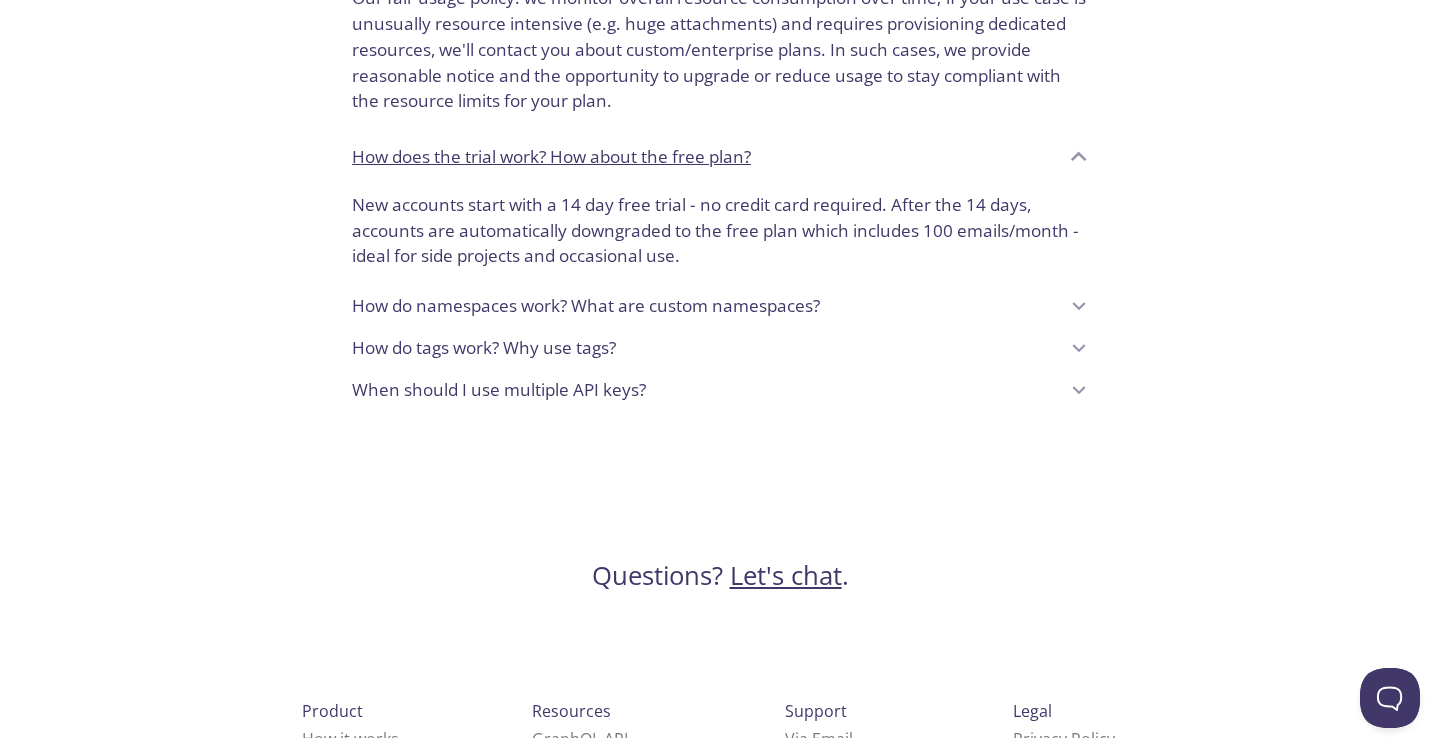 scroll, scrollTop: 1809, scrollLeft: 0, axis: vertical 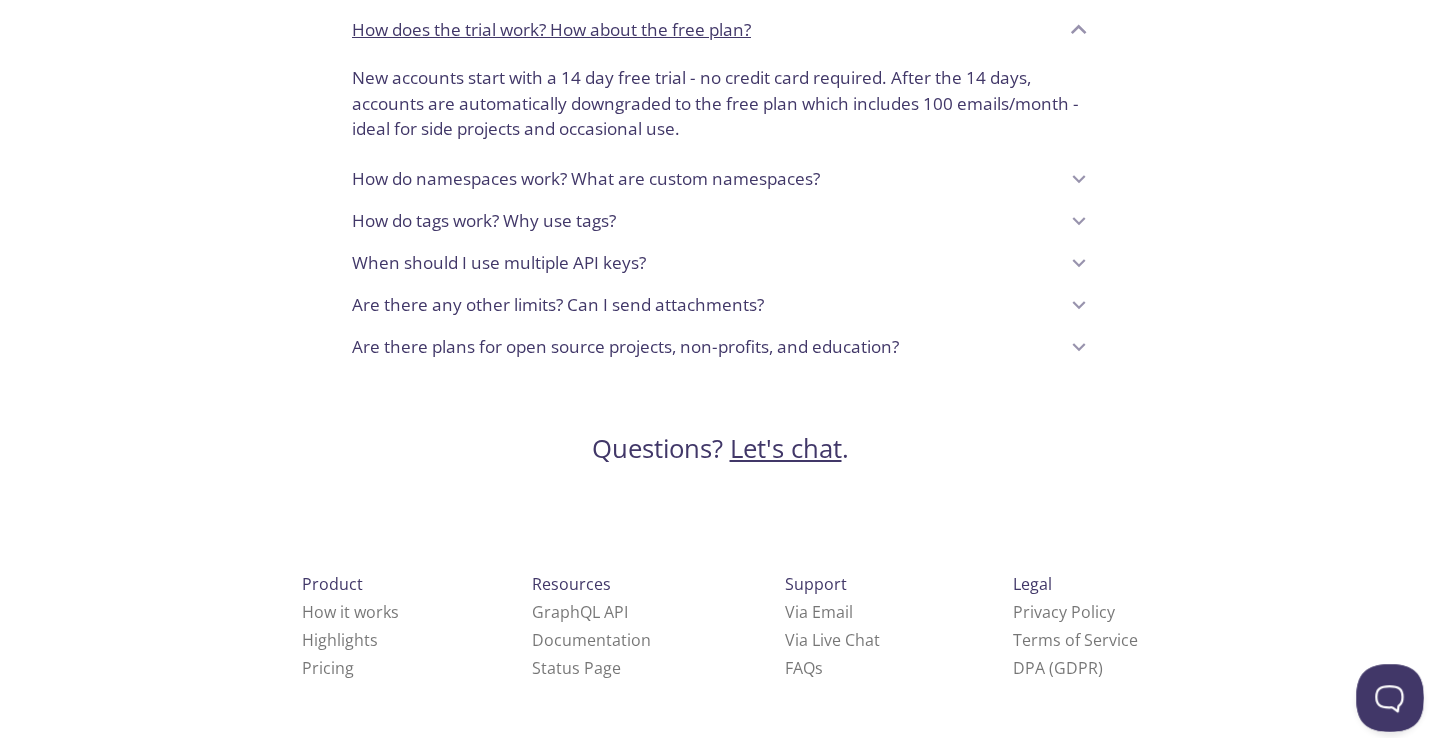 click at bounding box center [1386, 694] 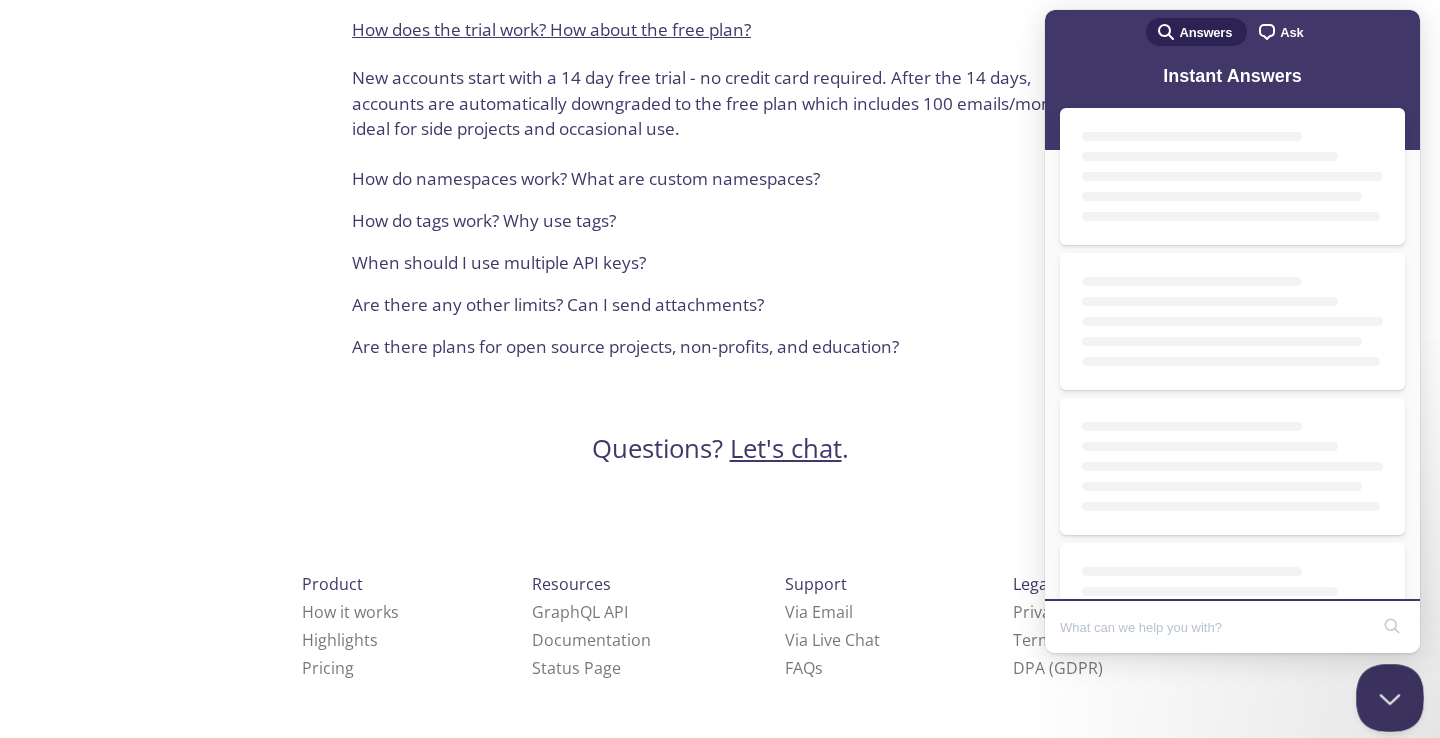 scroll, scrollTop: 0, scrollLeft: 0, axis: both 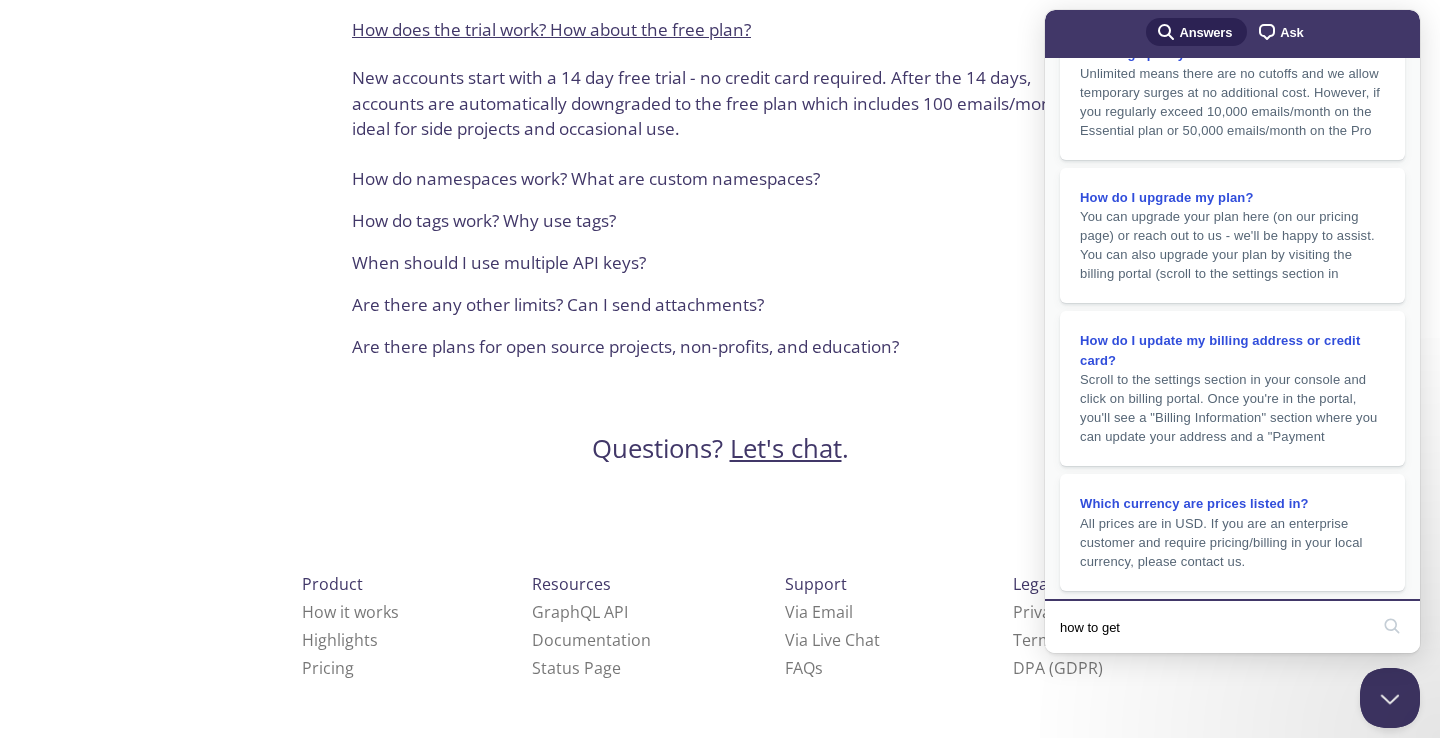 paste on "Free Essential plan while you're a student." 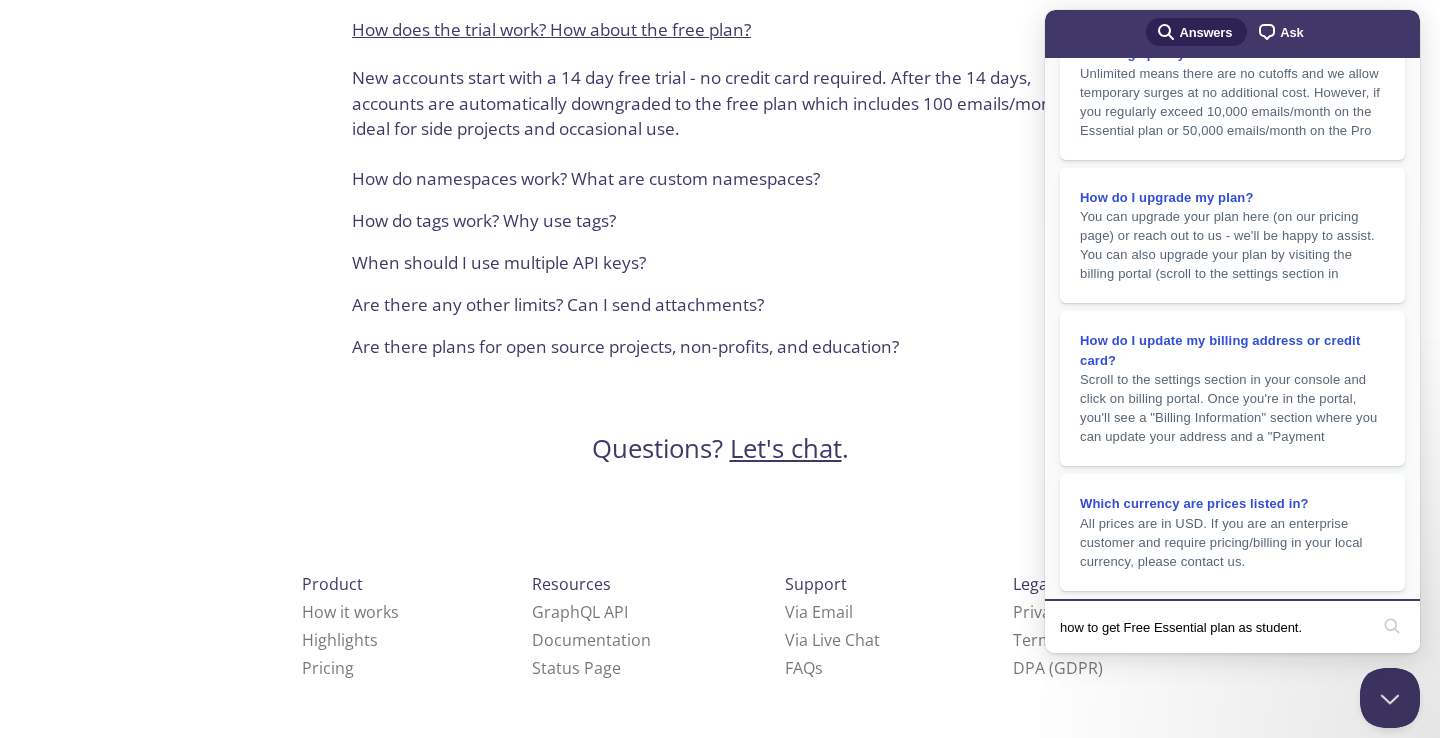 scroll, scrollTop: 0, scrollLeft: 0, axis: both 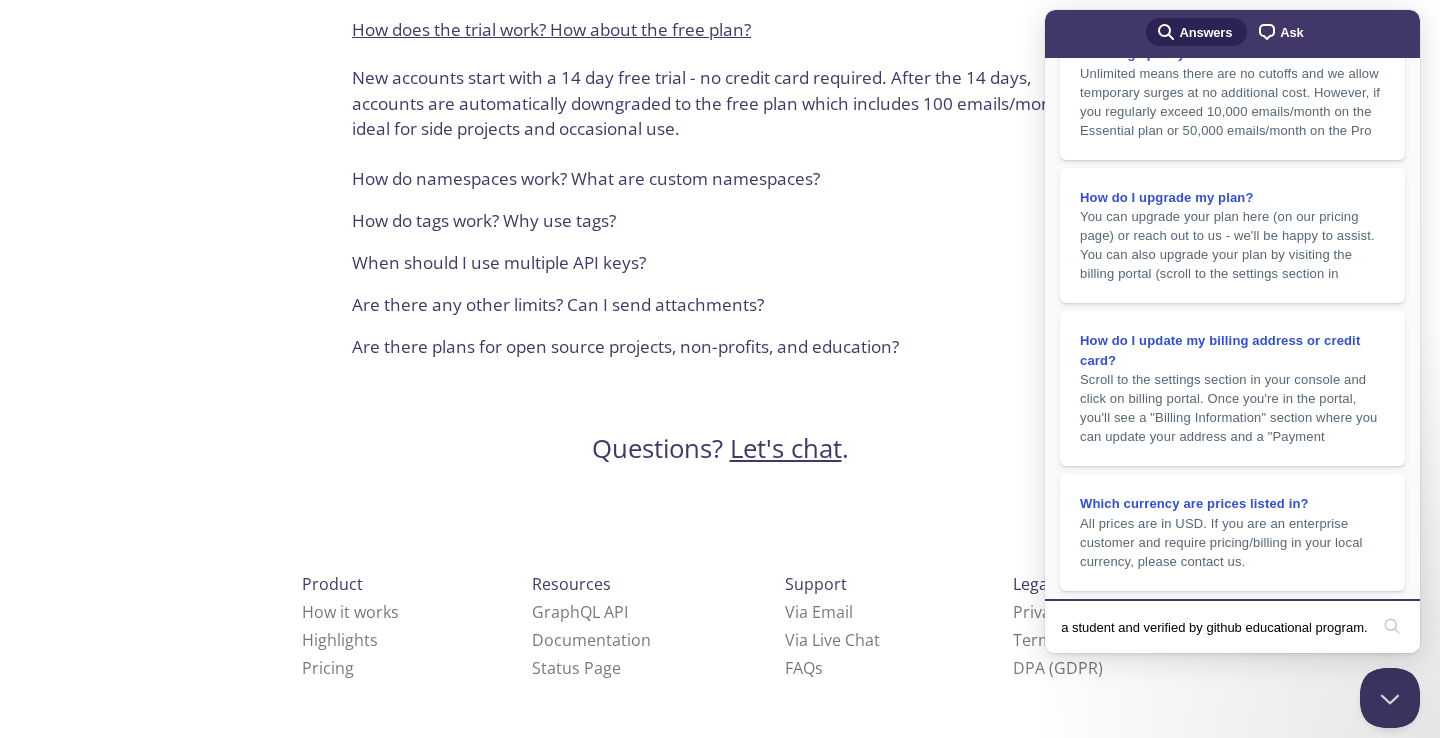 type on "how to get Free Essential plan as im a student and verified by github educational program?." 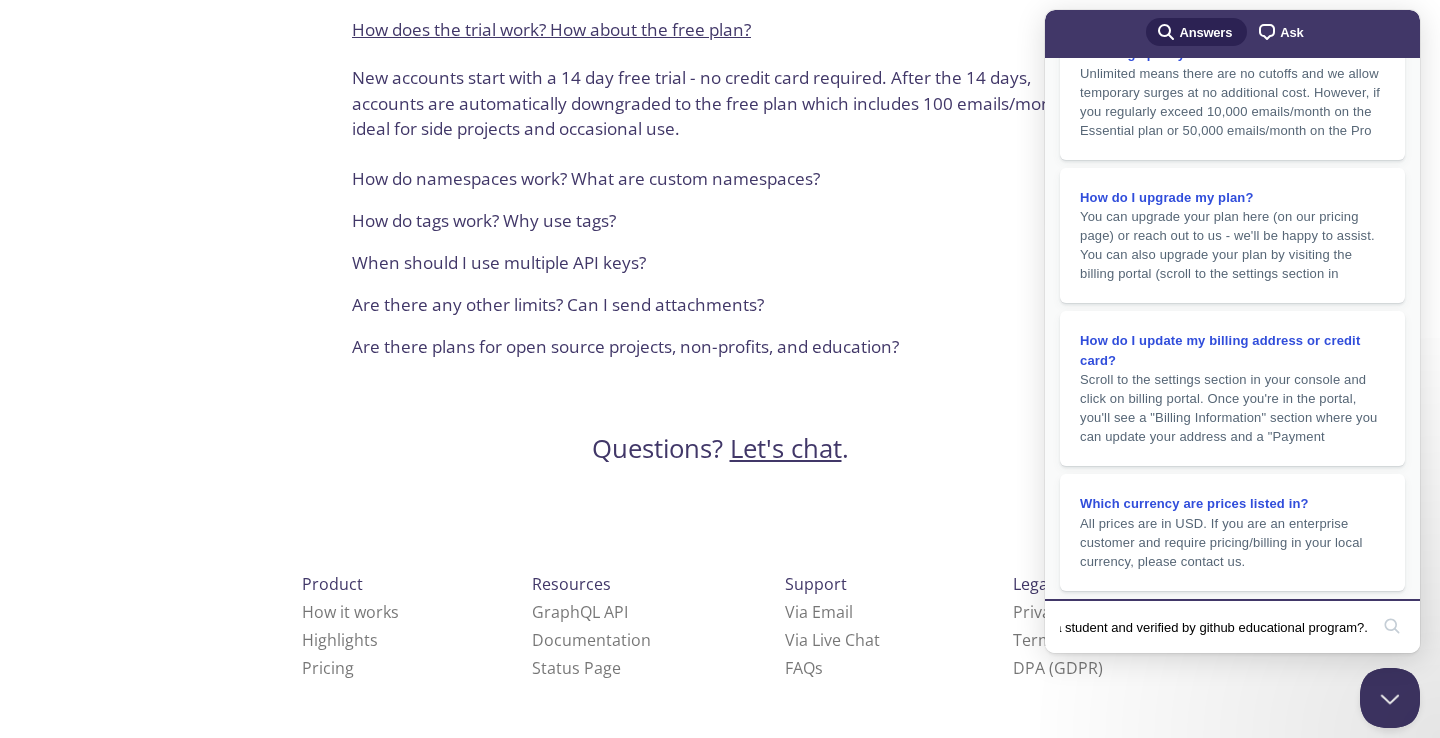 scroll, scrollTop: 0, scrollLeft: 240, axis: horizontal 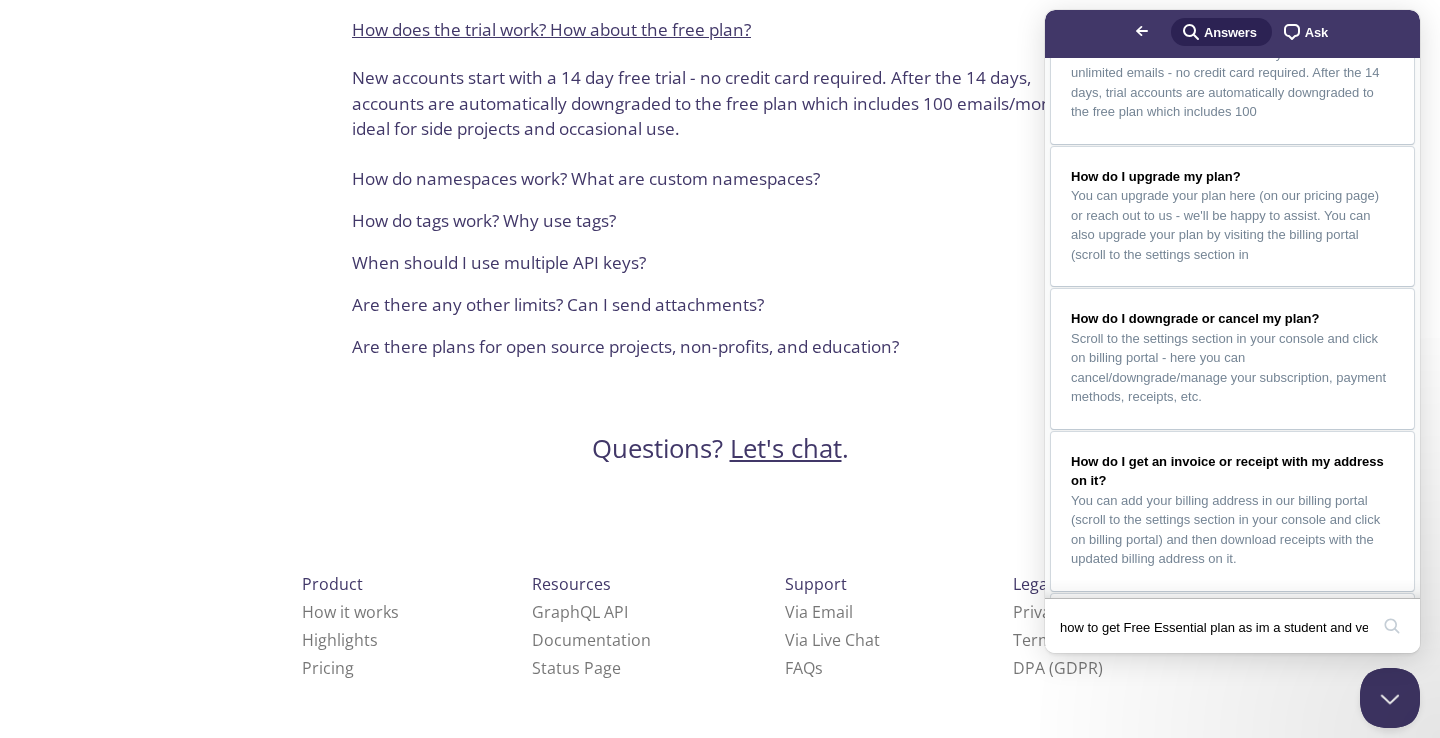 click on "how to get Free Essential plan as im a student and verified by github educational program?." at bounding box center [1214, 627] 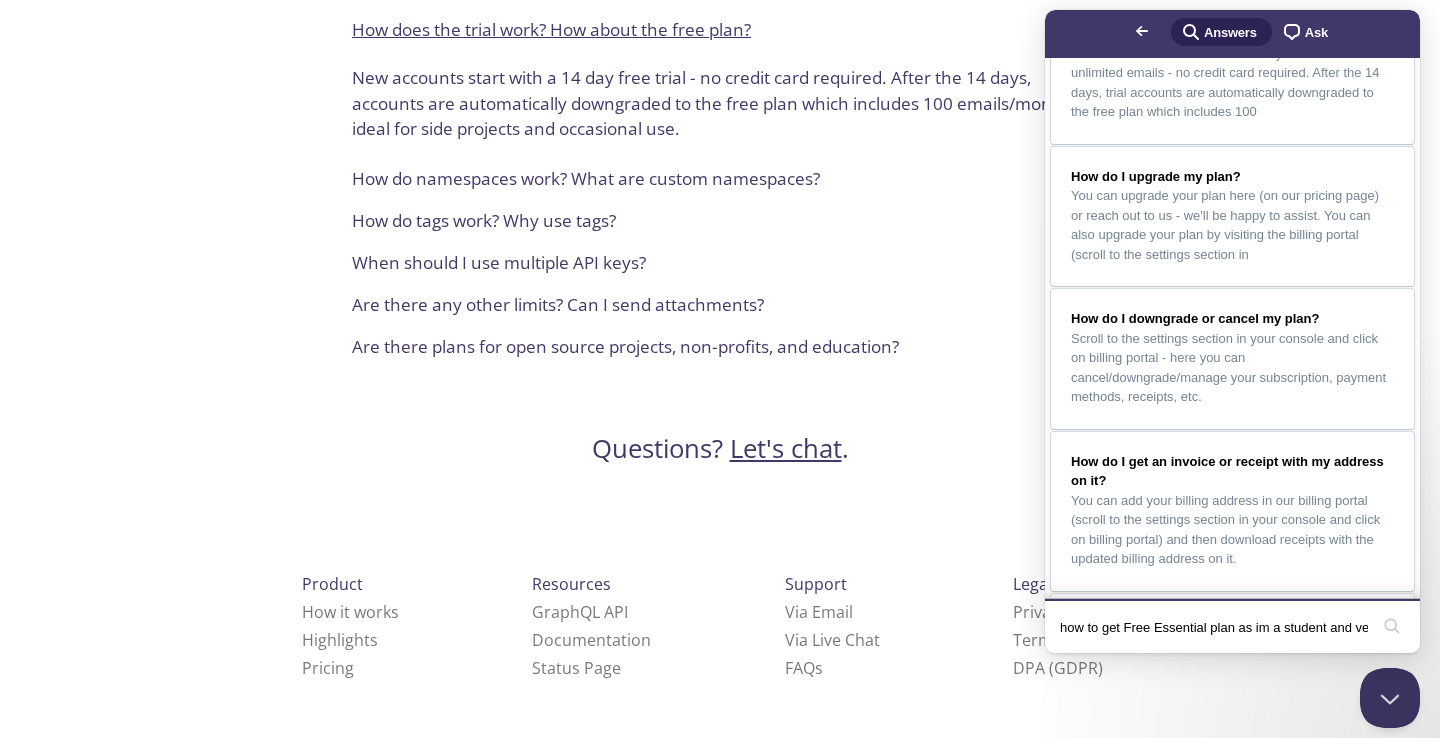 click on "search" at bounding box center (1392, 626) 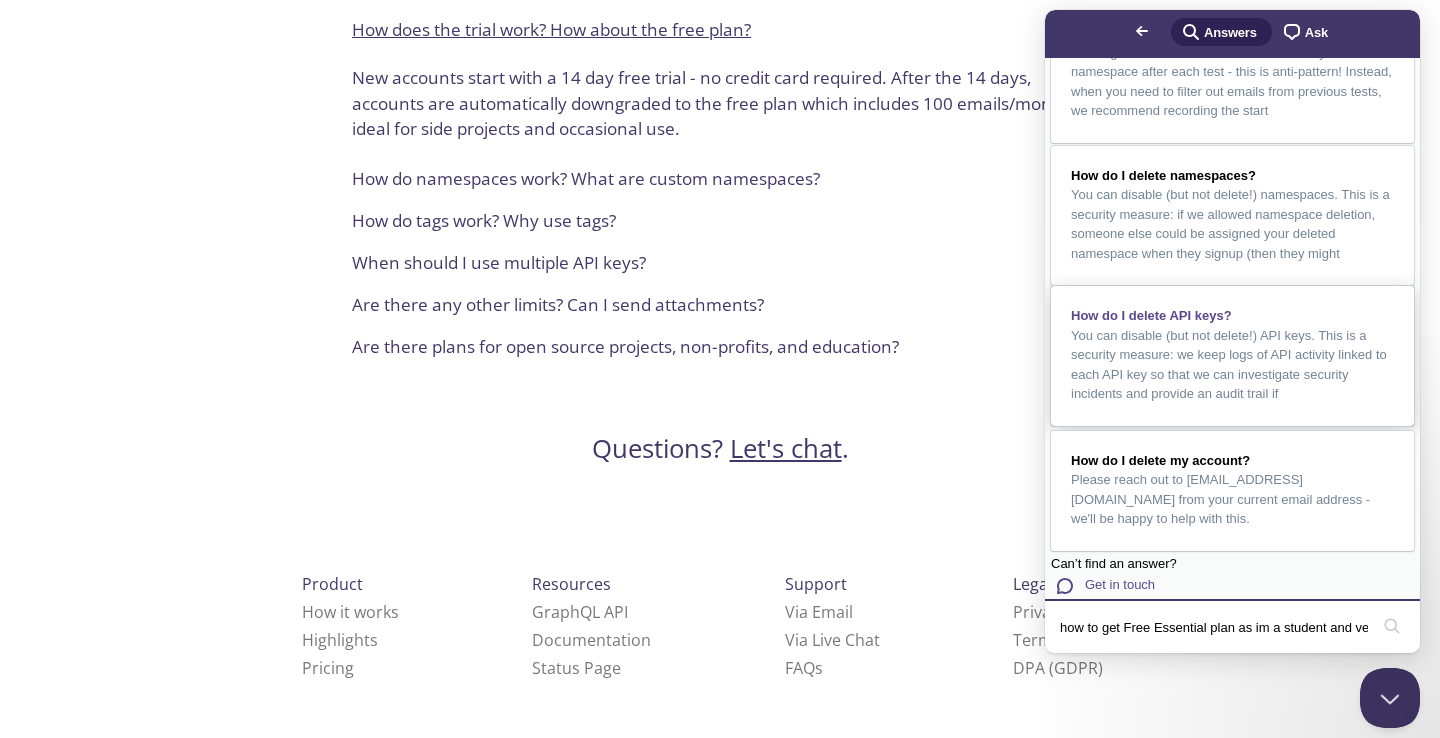 scroll, scrollTop: 1240, scrollLeft: 0, axis: vertical 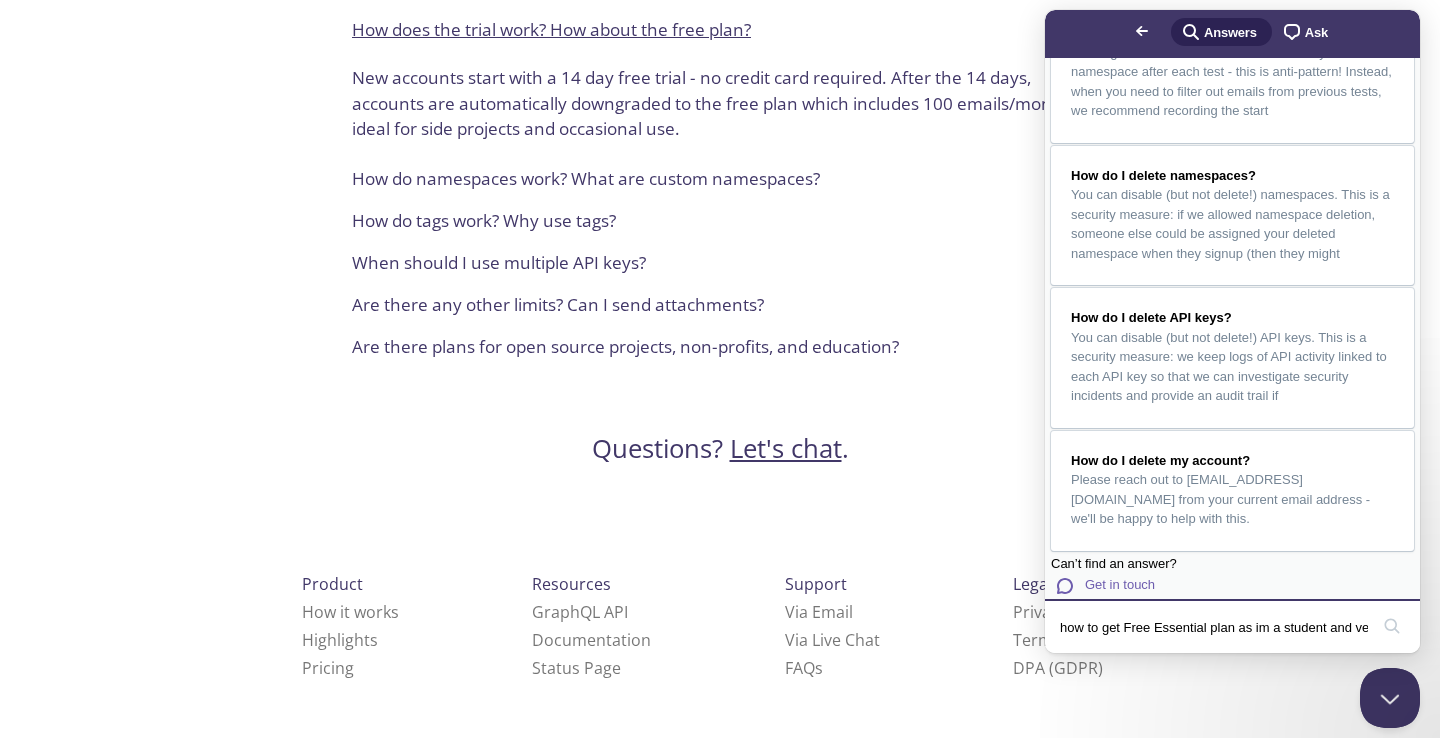 click on "Get in touch" at bounding box center (1120, 584) 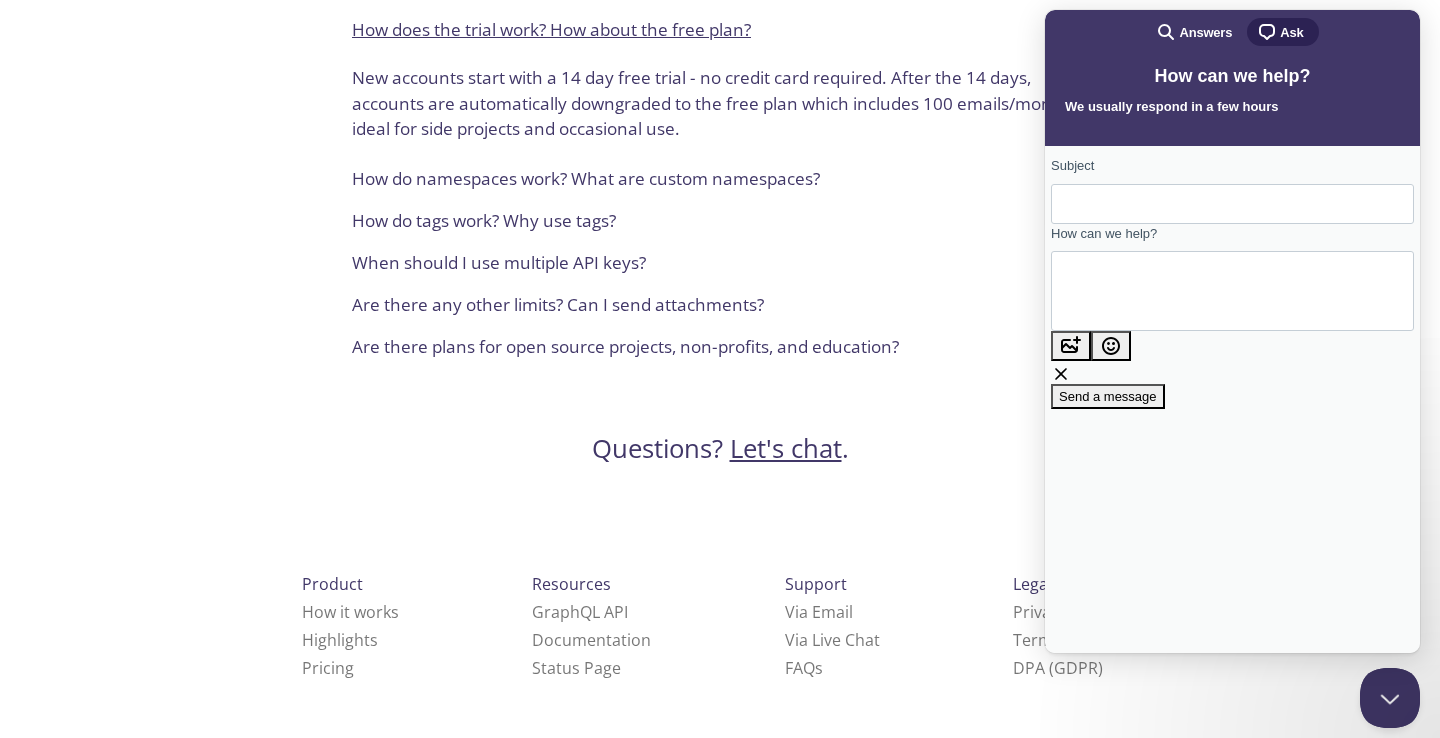 click on "Subject" at bounding box center [1232, 204] 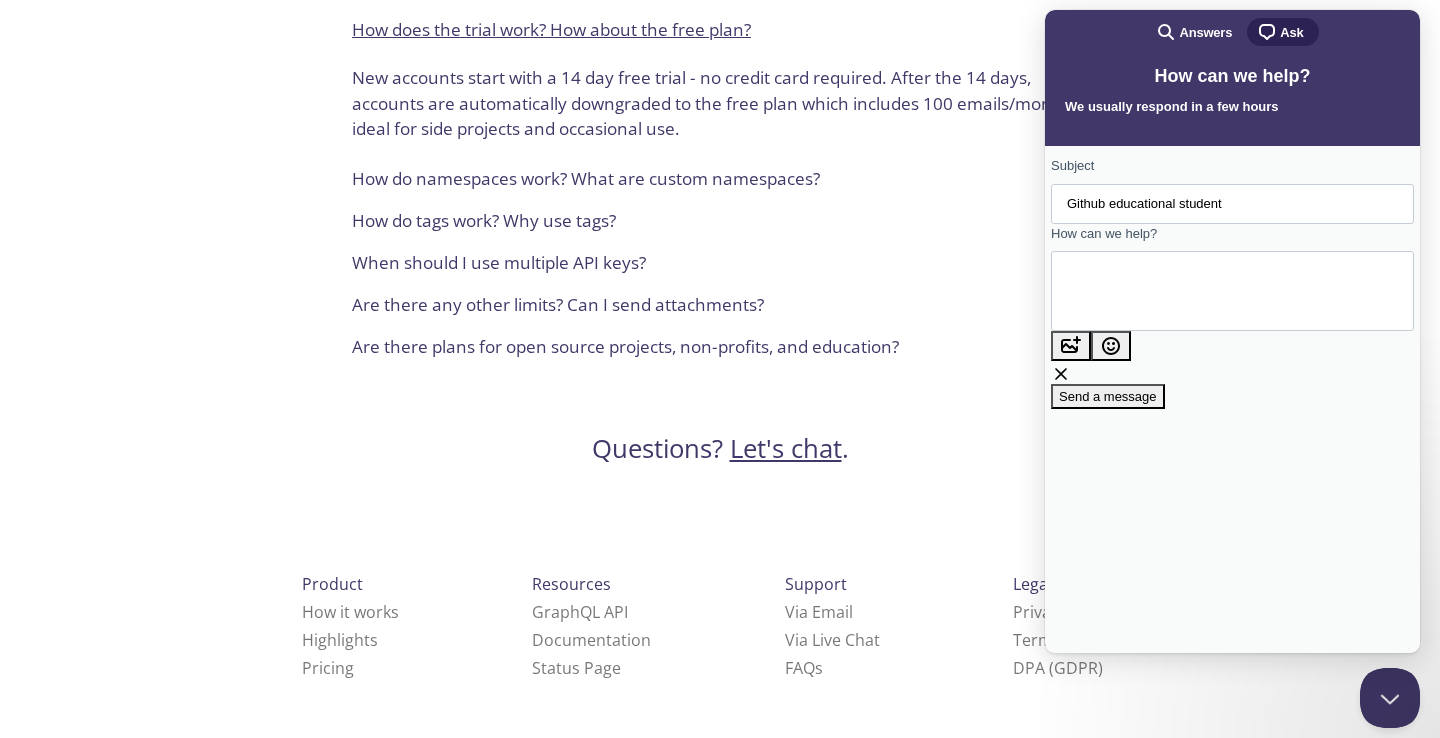 type on "Github educational student" 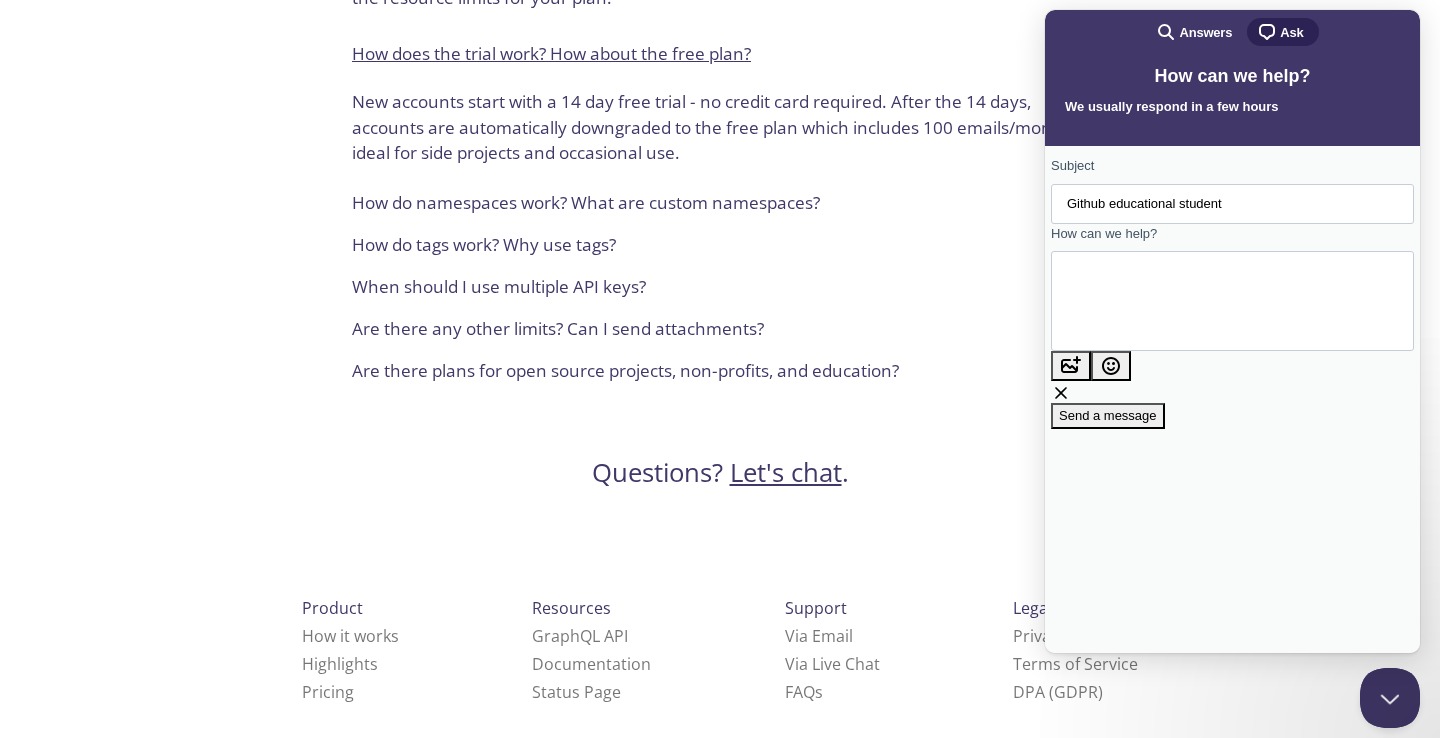 scroll, scrollTop: 1782, scrollLeft: 0, axis: vertical 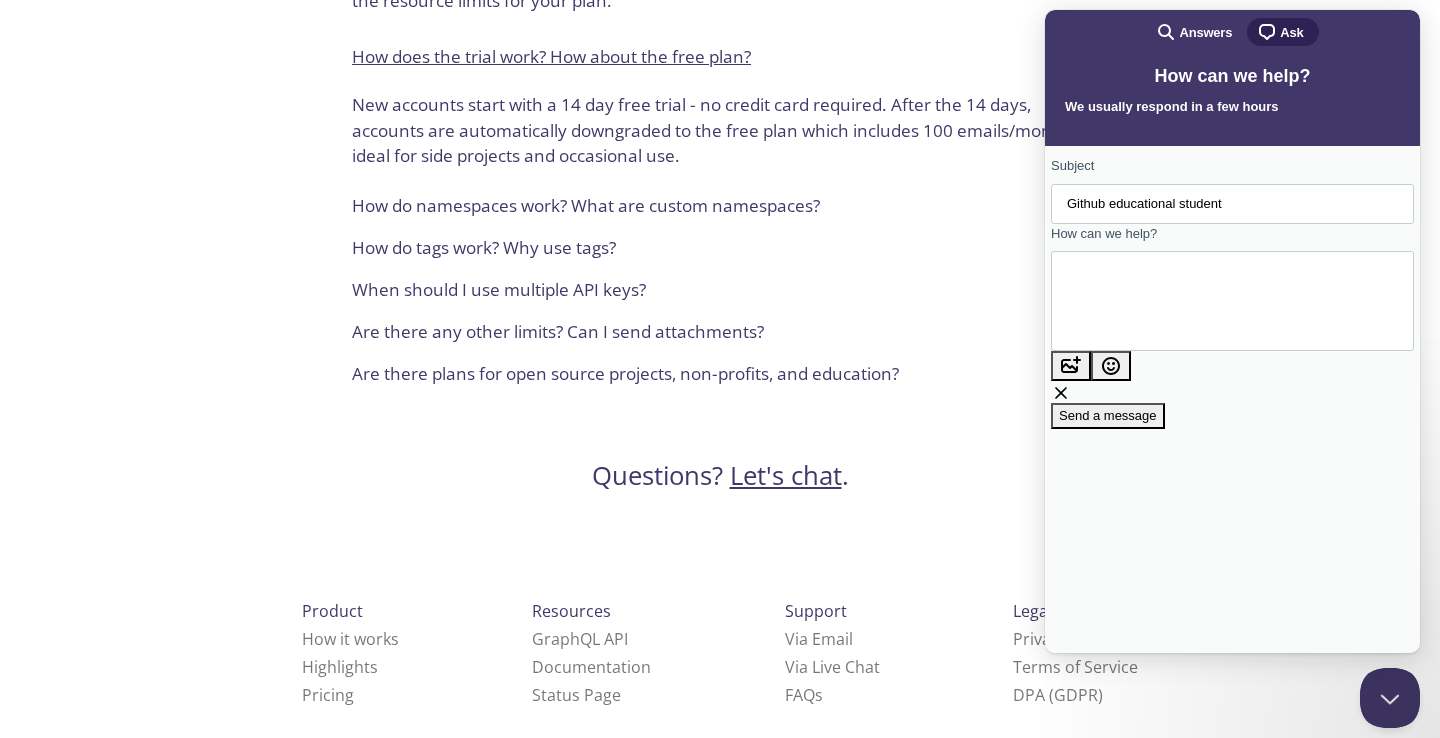 click on "Free Essential plan while you're a student." at bounding box center [1138, 300] 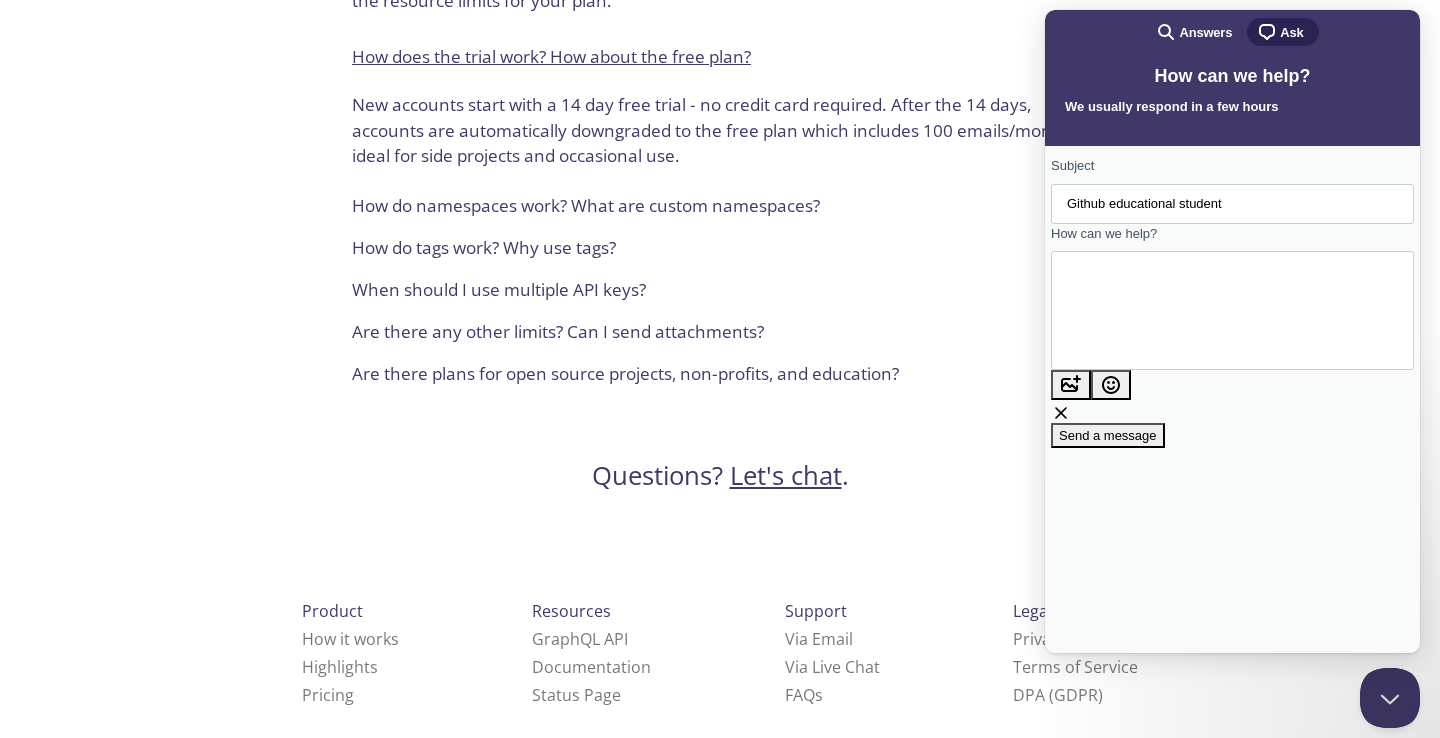 type on "How can I get a Free Essential plan while as im a student and verified with github educational program?" 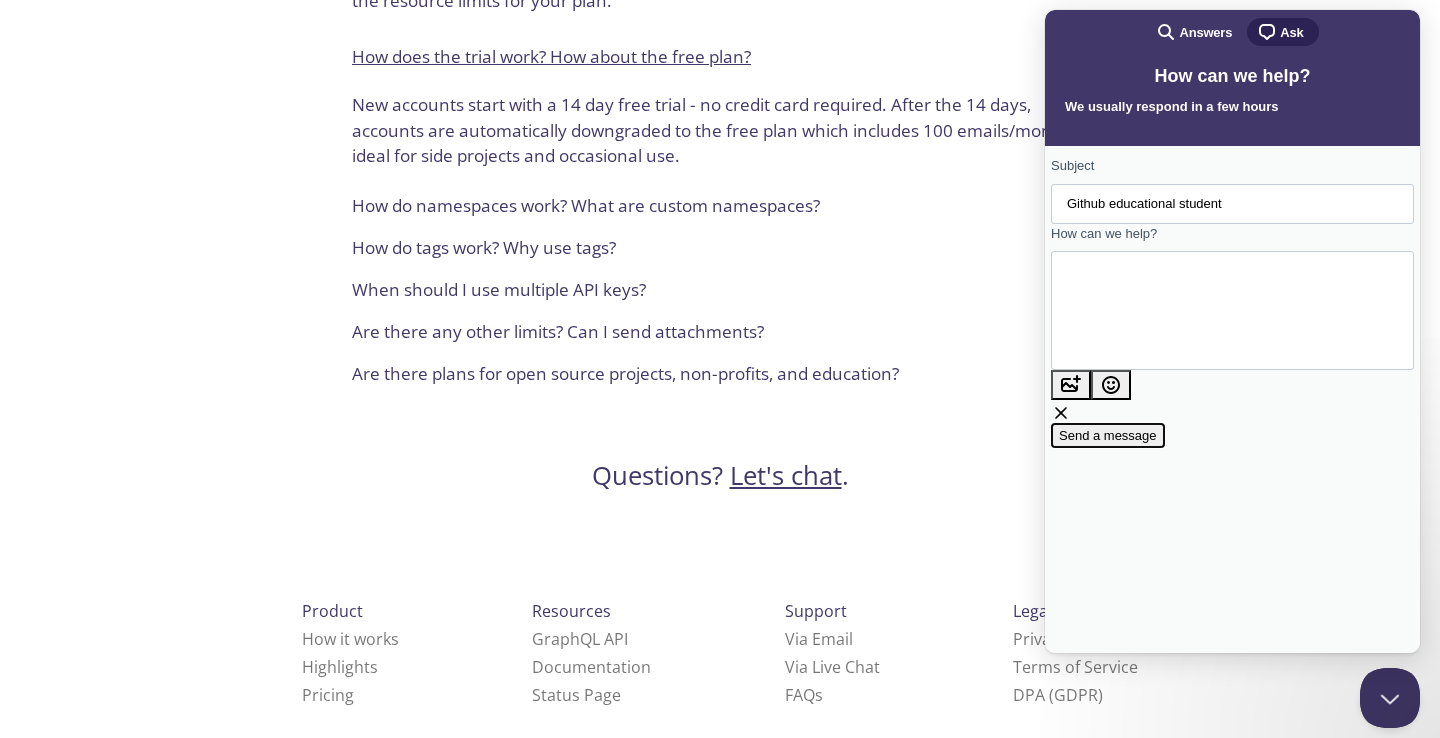 click on "Send a message" at bounding box center (1108, 435) 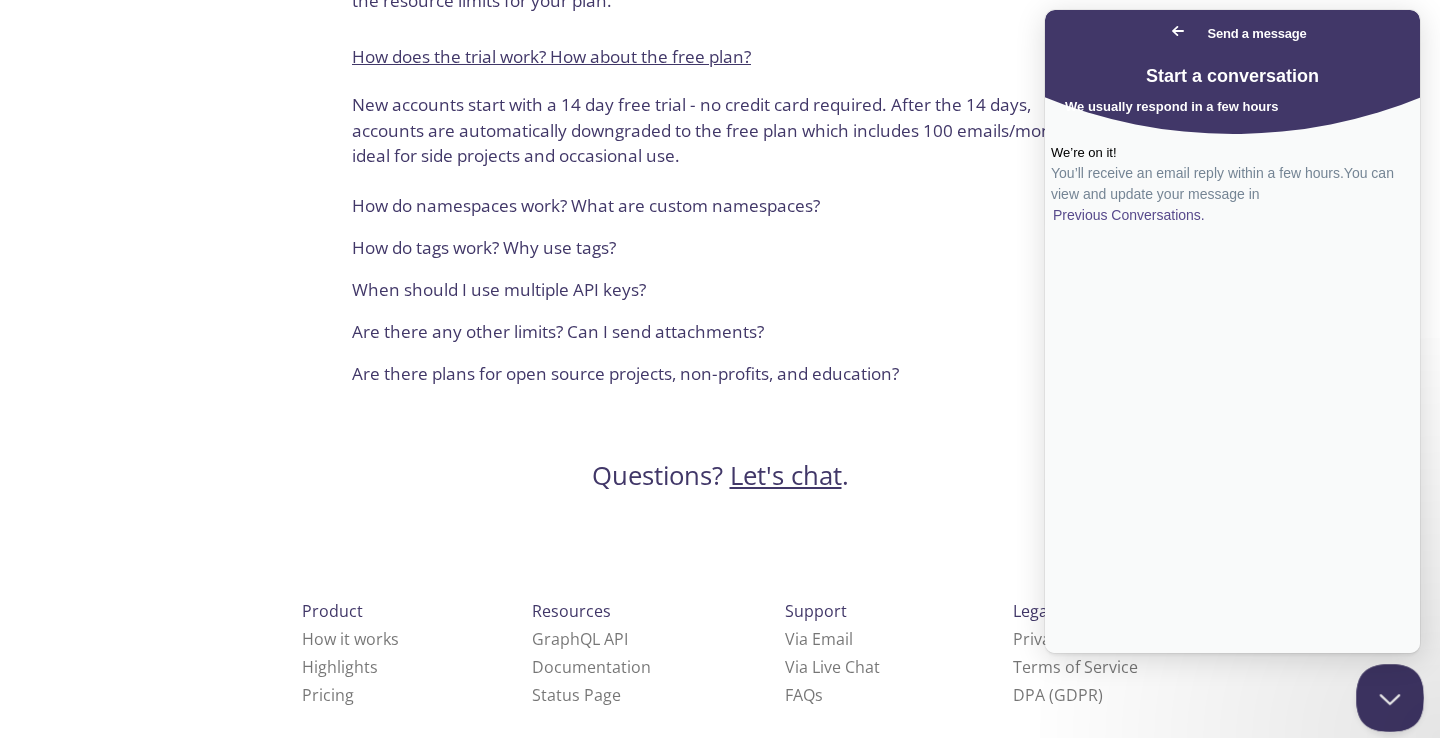 click at bounding box center [1386, 694] 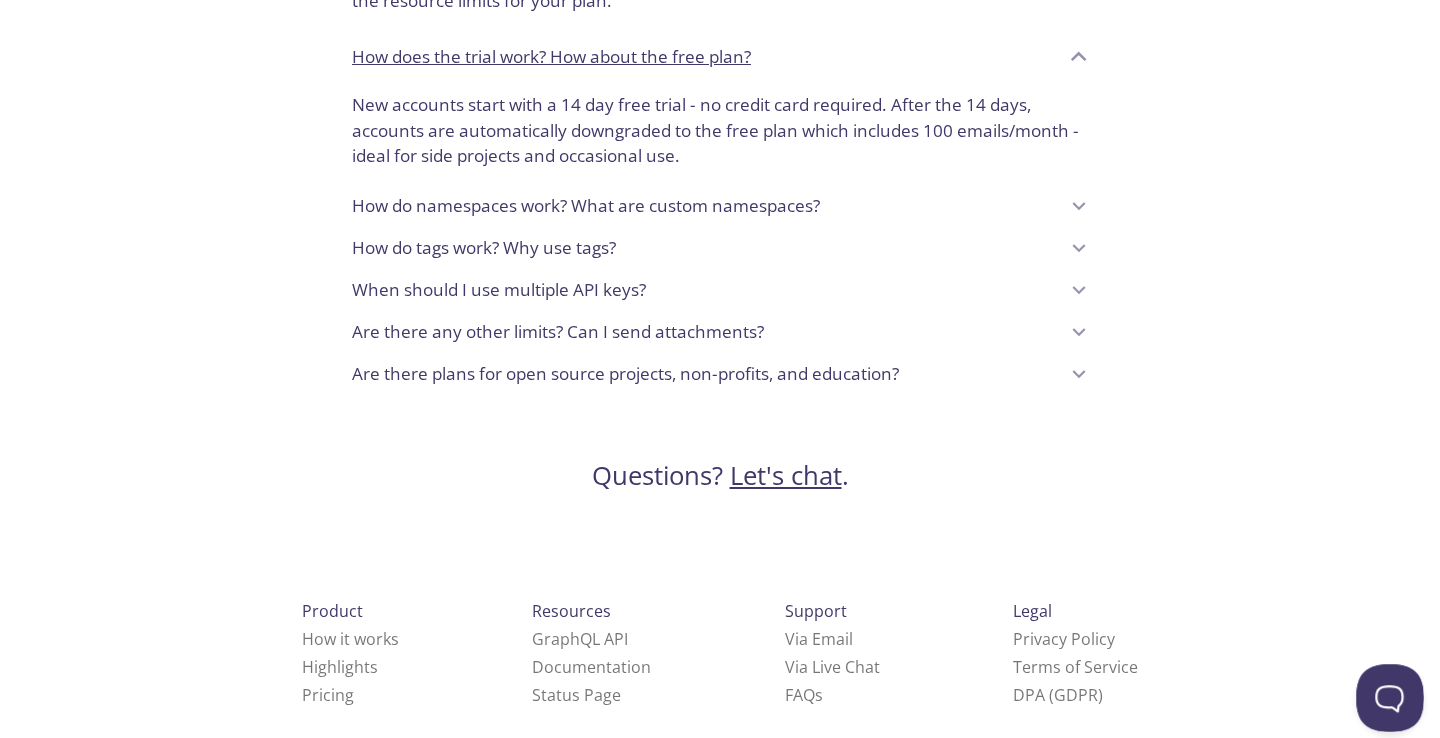 click at bounding box center (1386, 694) 